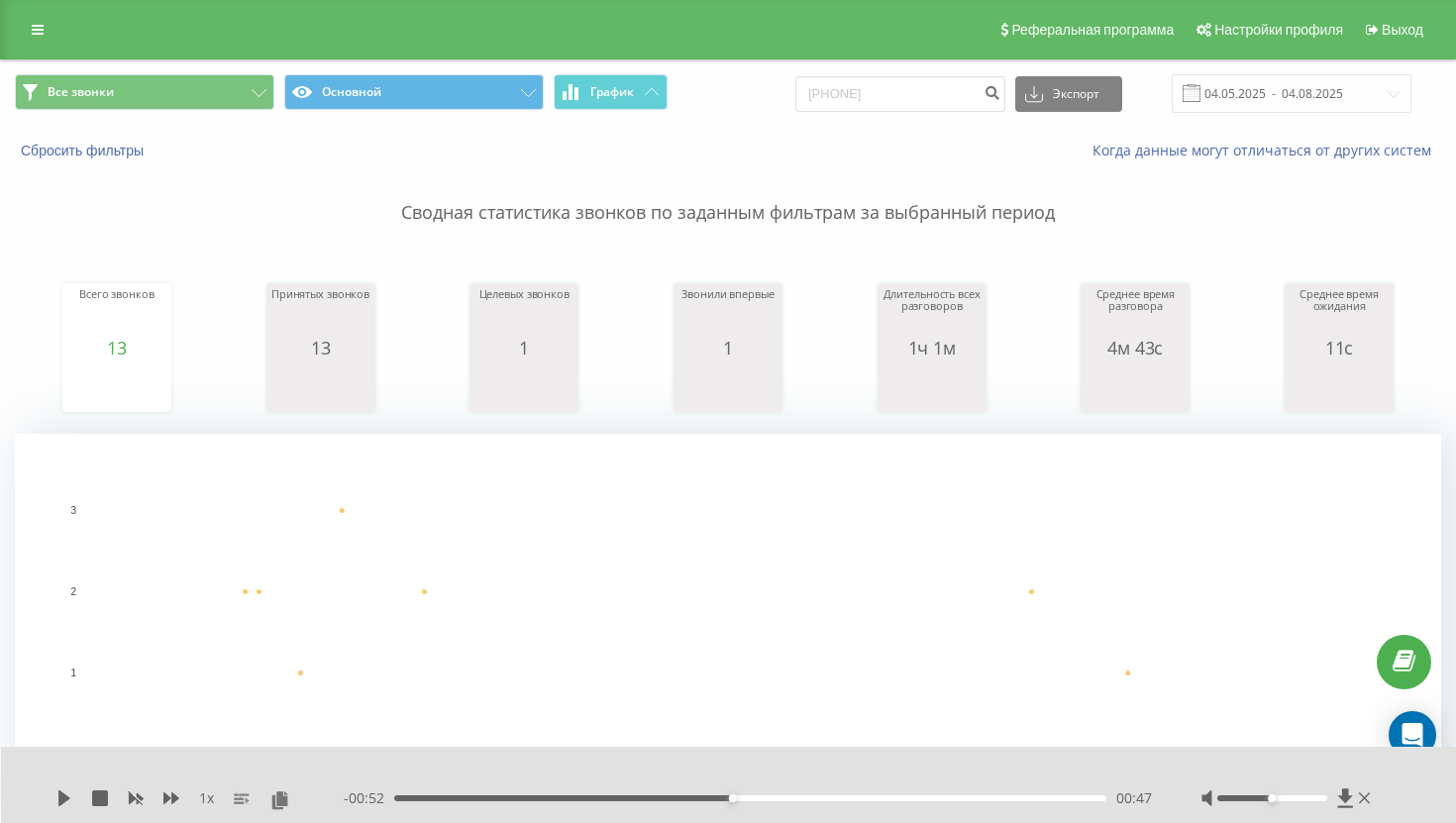 scroll, scrollTop: 582, scrollLeft: 0, axis: vertical 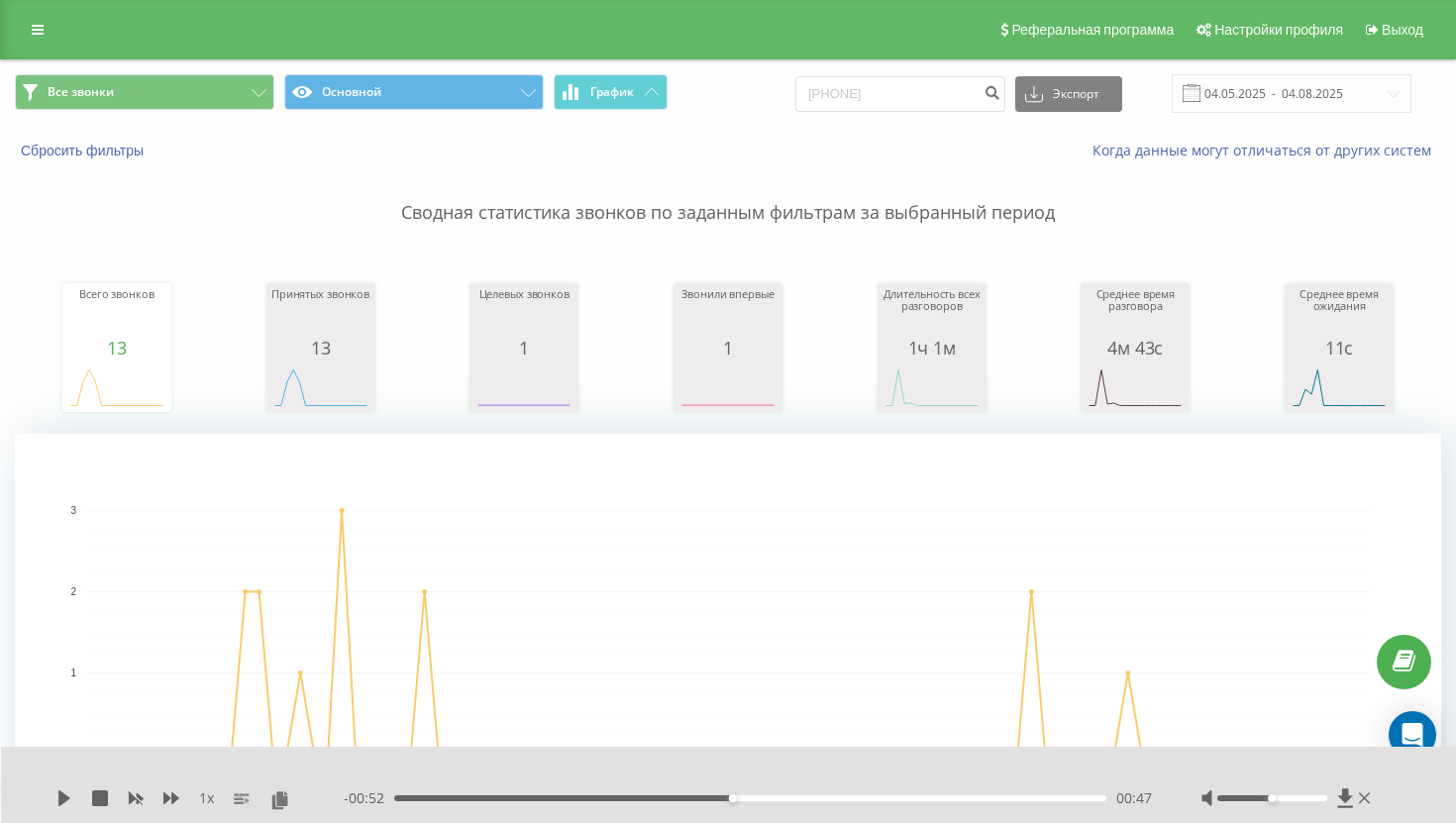 click on "Реферальная программа Настройки профиля Выход" at bounding box center (728, 30) 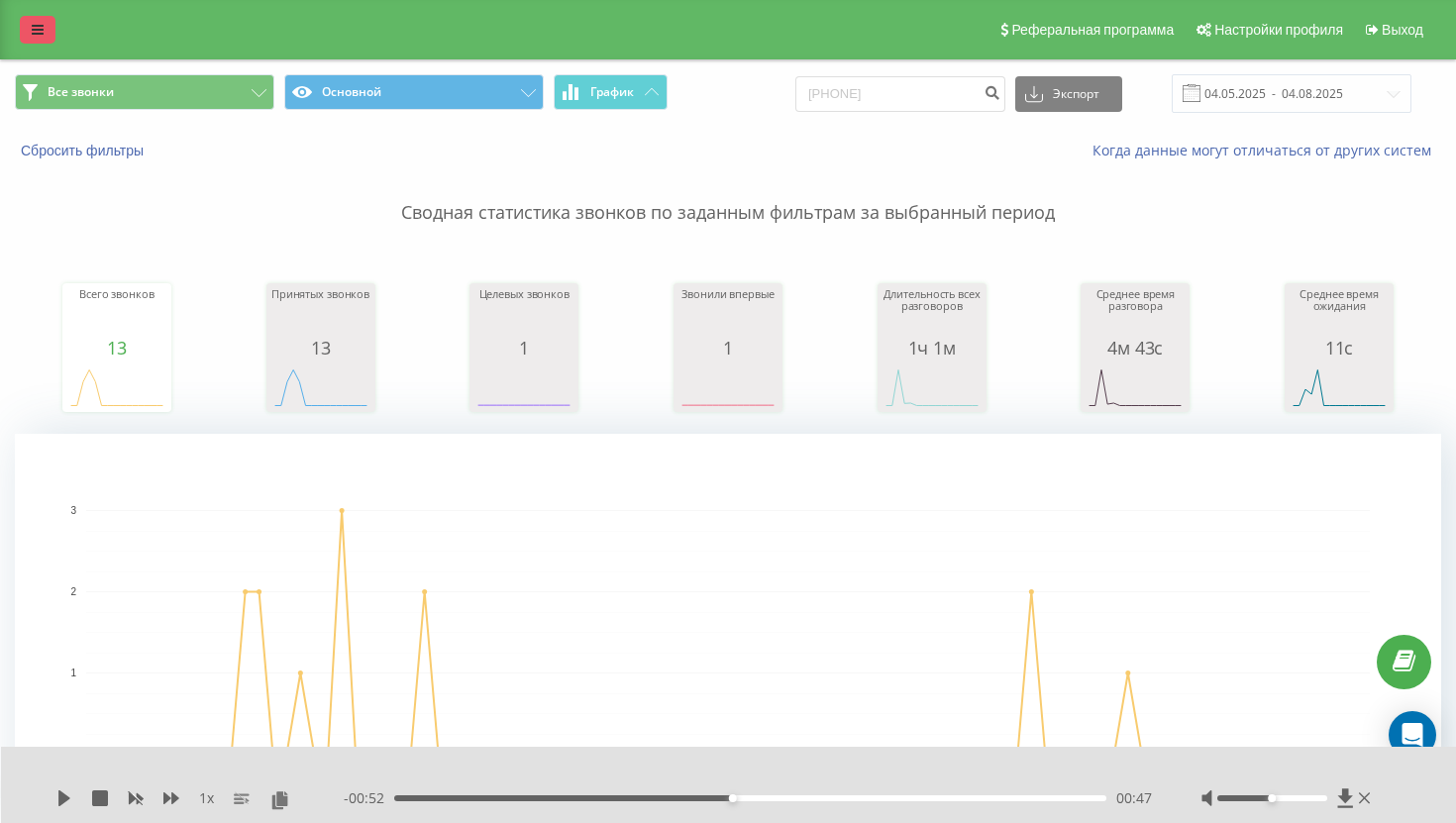click at bounding box center (38, 30) 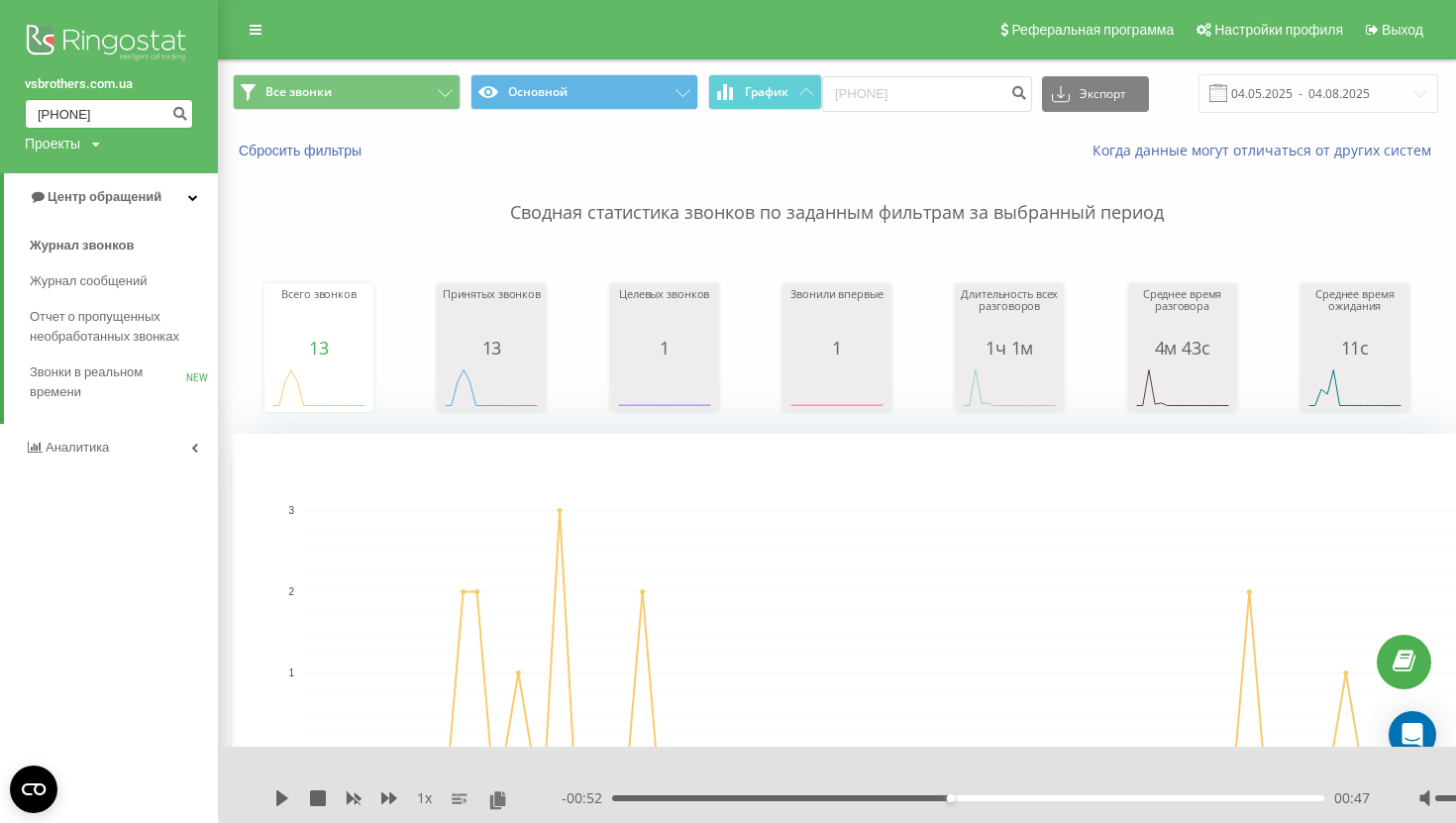 drag, startPoint x: 135, startPoint y: 108, endPoint x: 0, endPoint y: 106, distance: 135.01481 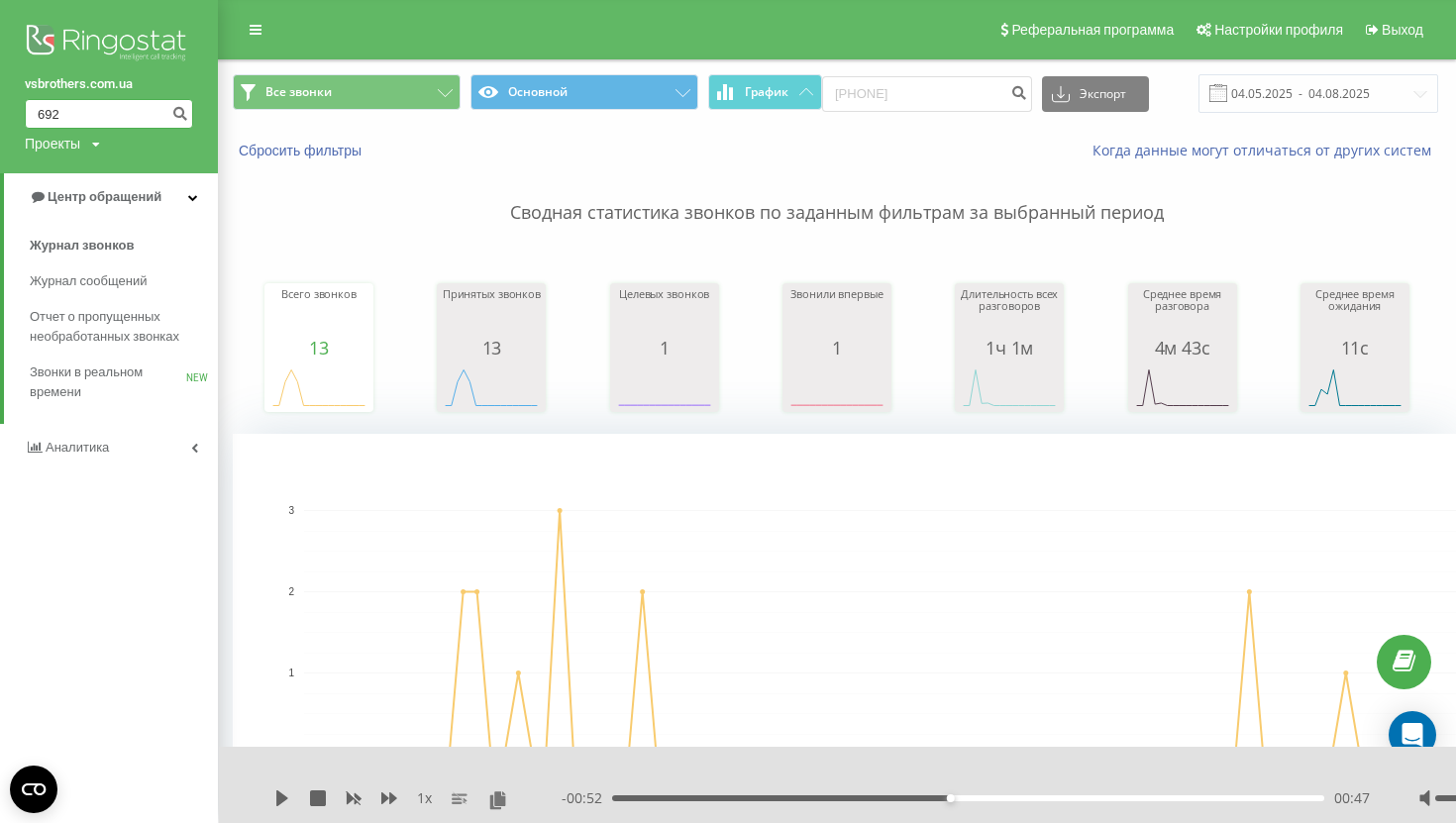 click on "692" at bounding box center [109, 114] 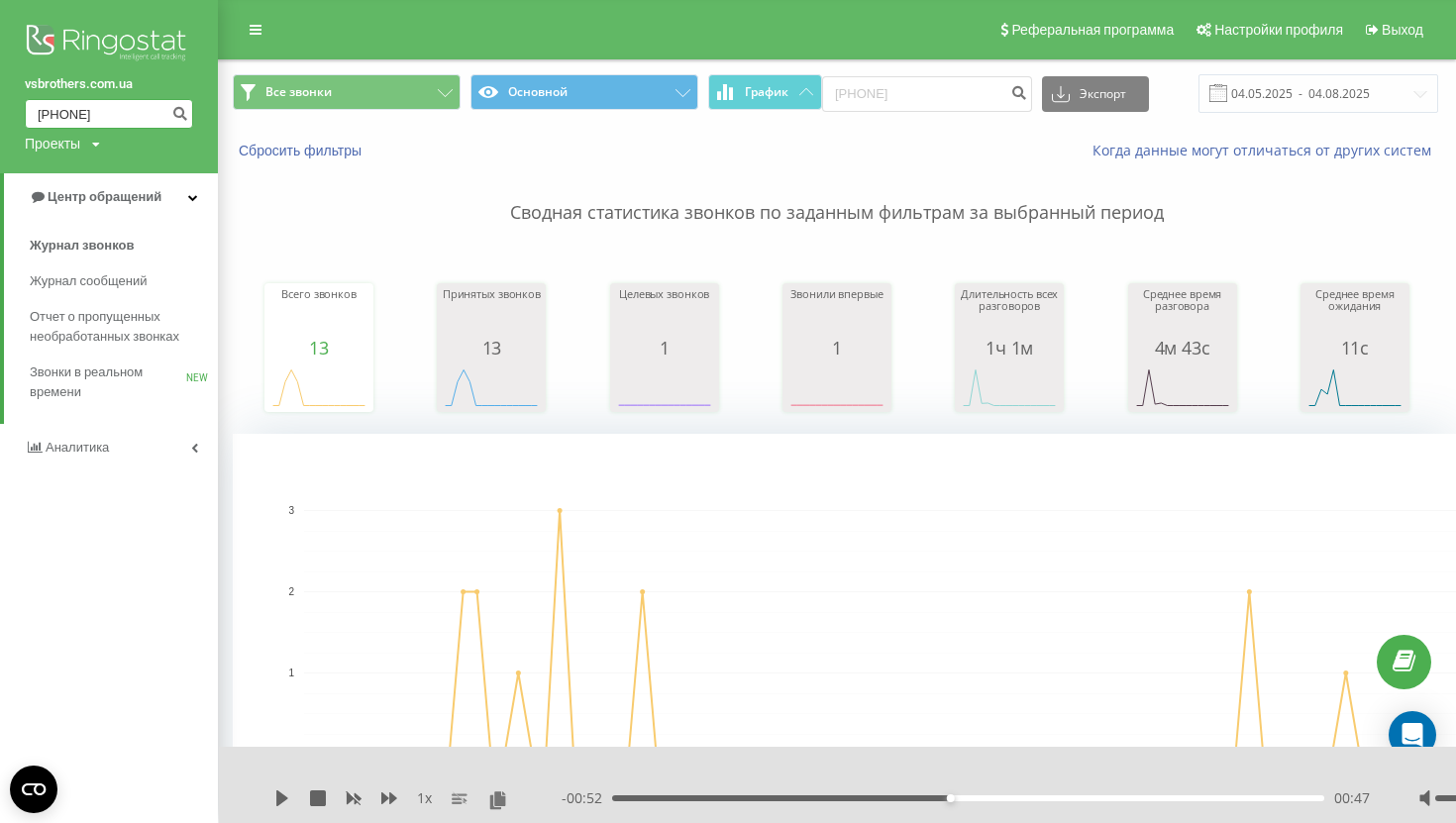 type on "[PHONE]" 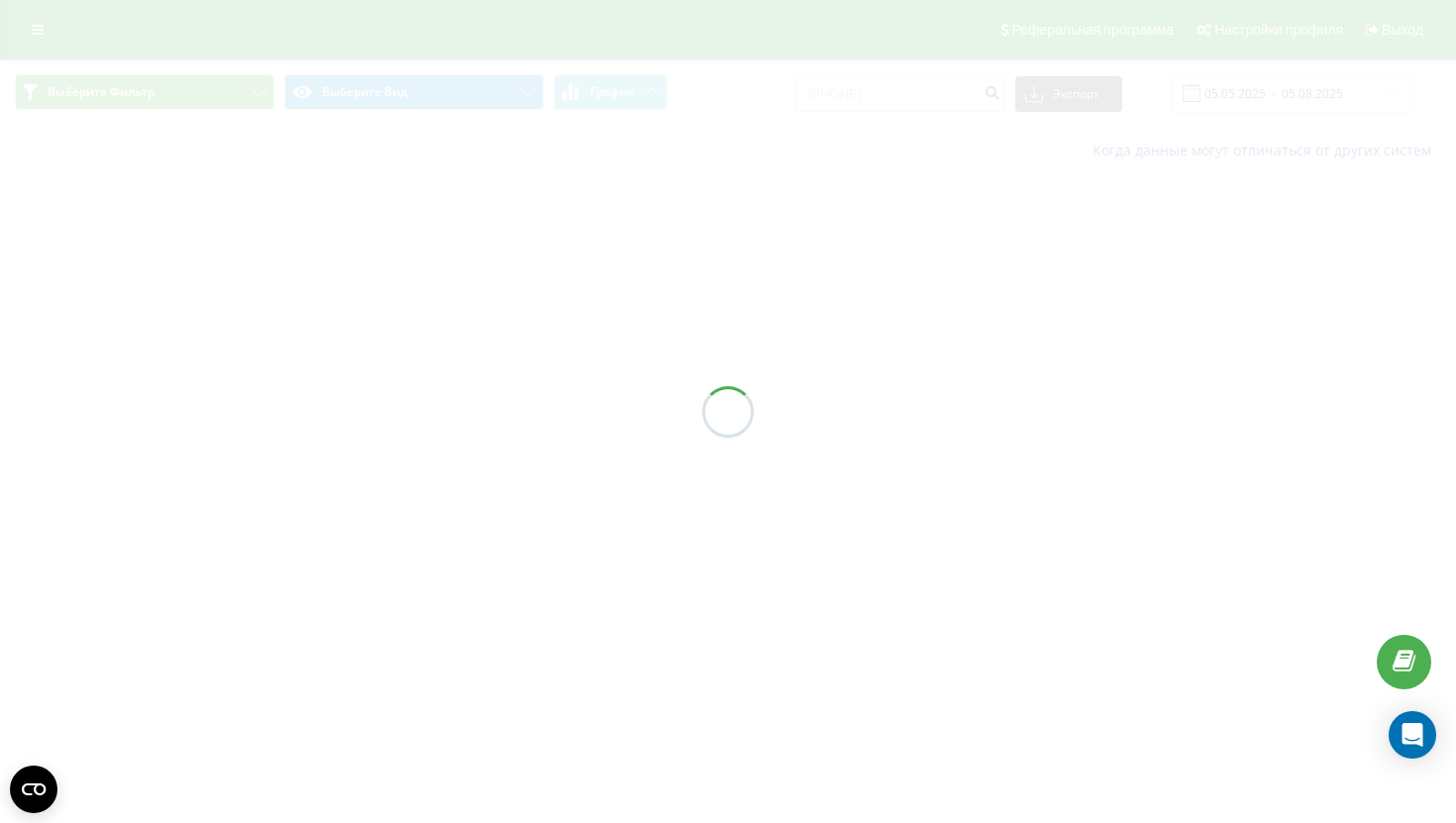 scroll, scrollTop: 0, scrollLeft: 0, axis: both 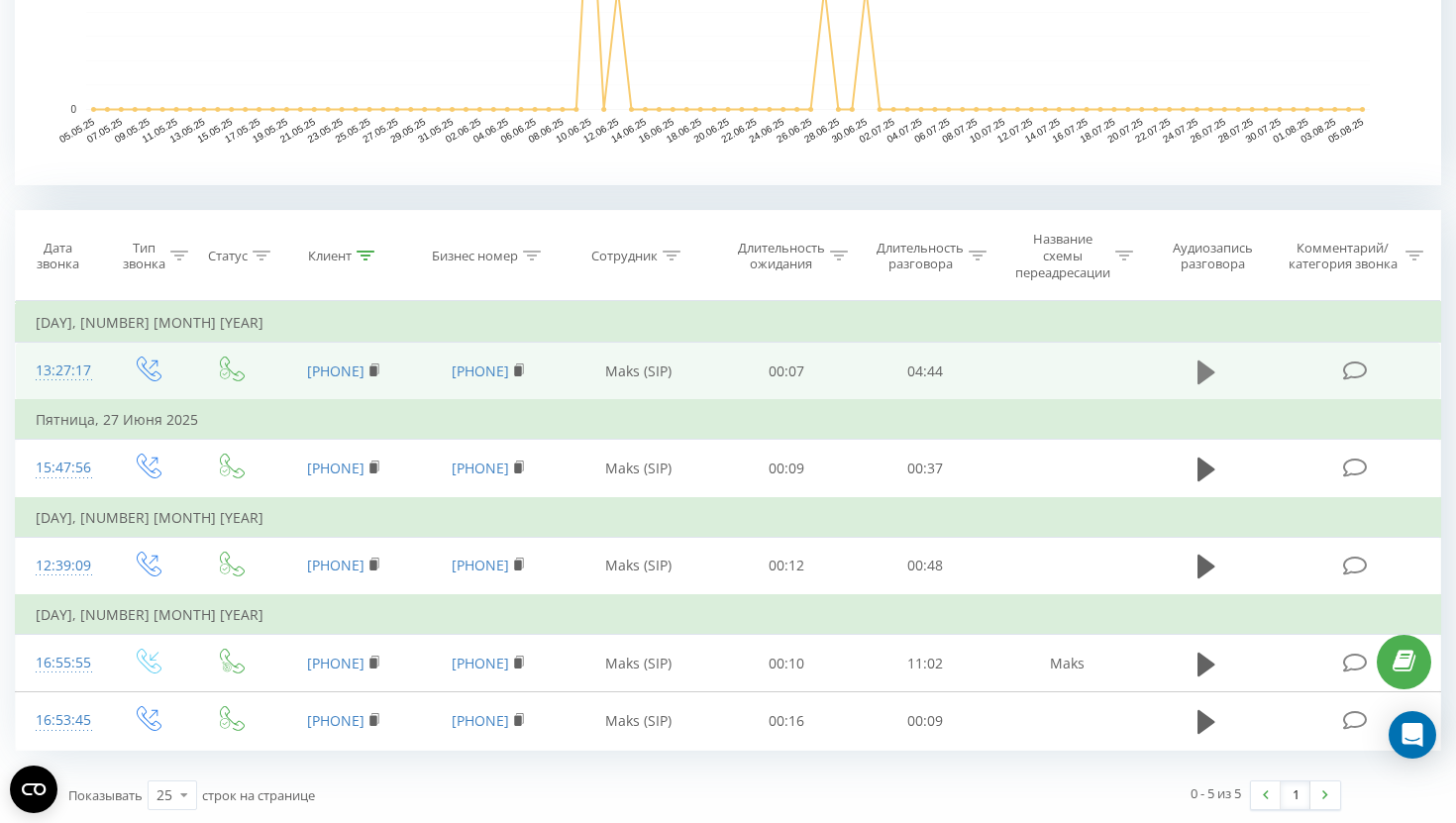 click 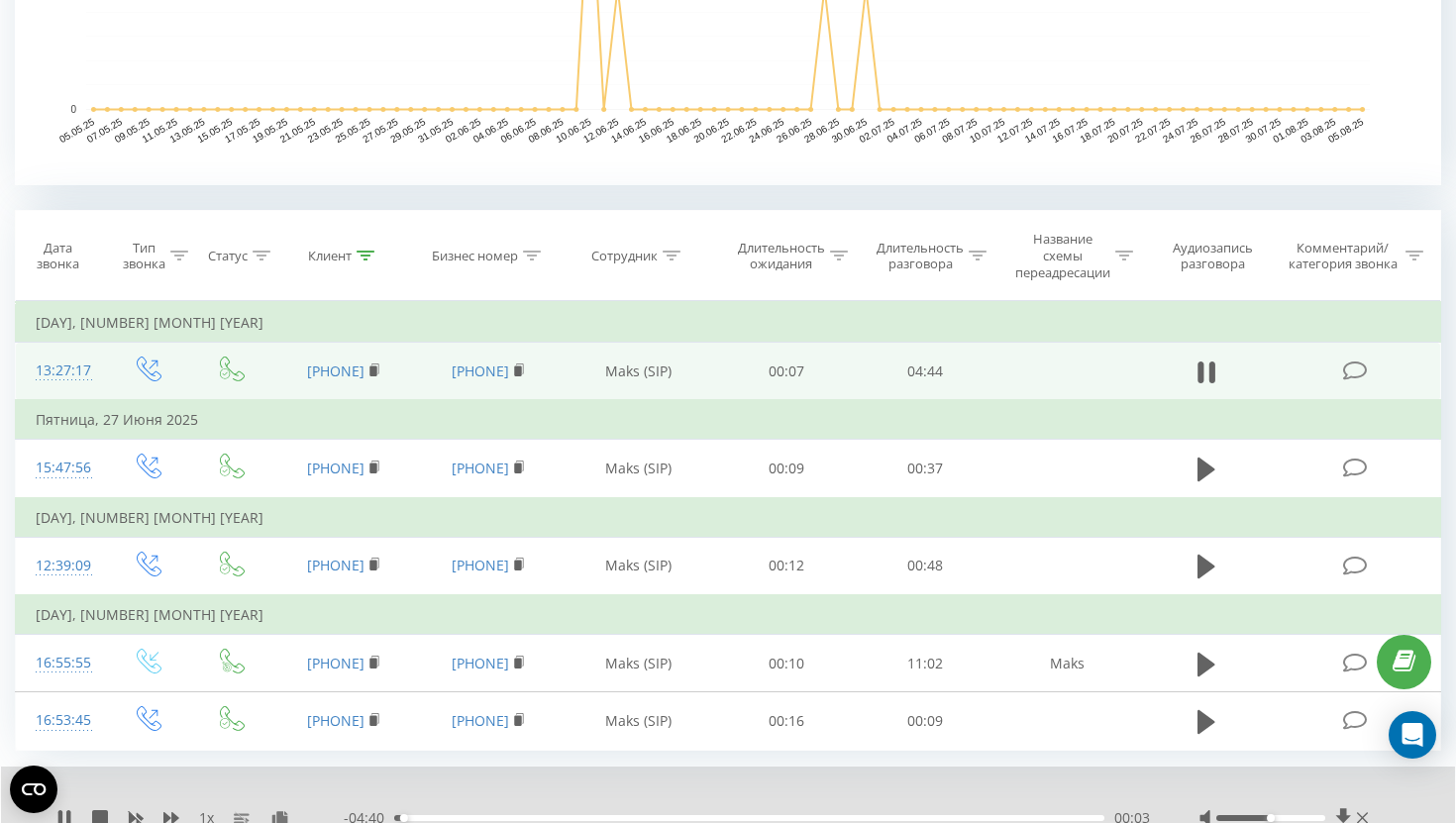 scroll, scrollTop: 722, scrollLeft: 0, axis: vertical 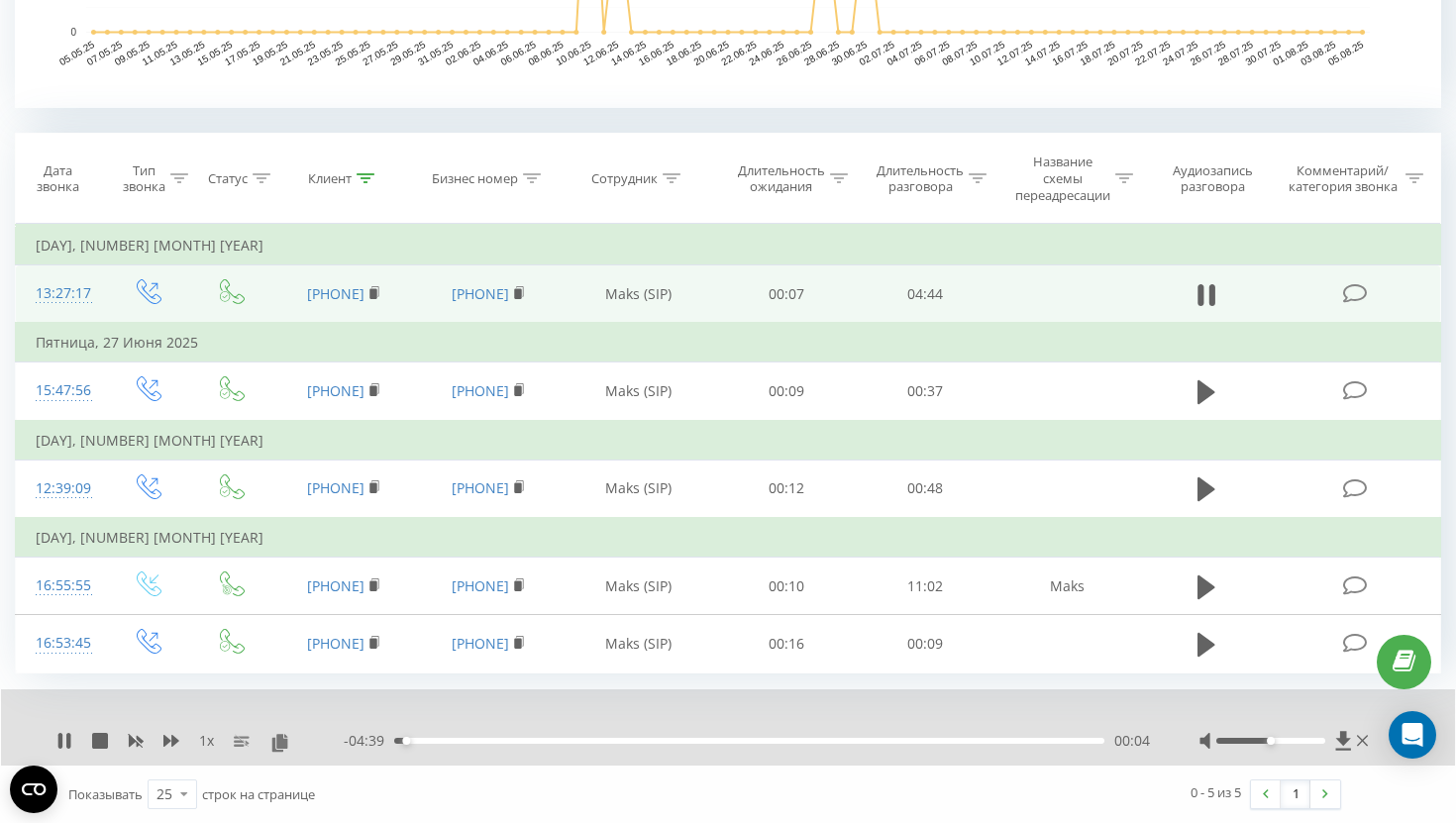 click on "00:04" at bounding box center [749, 741] 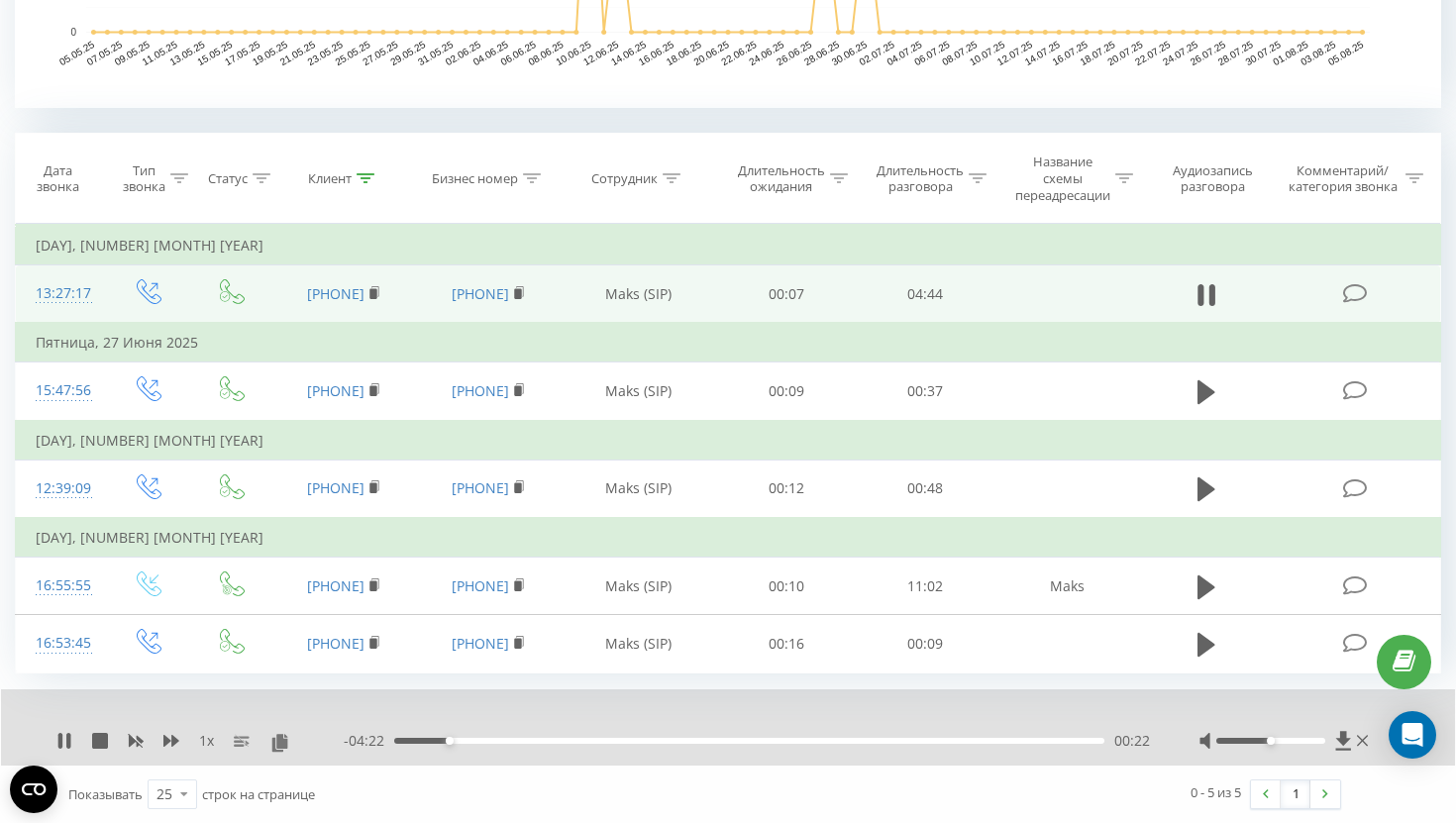 click on "00:22" at bounding box center [749, 741] 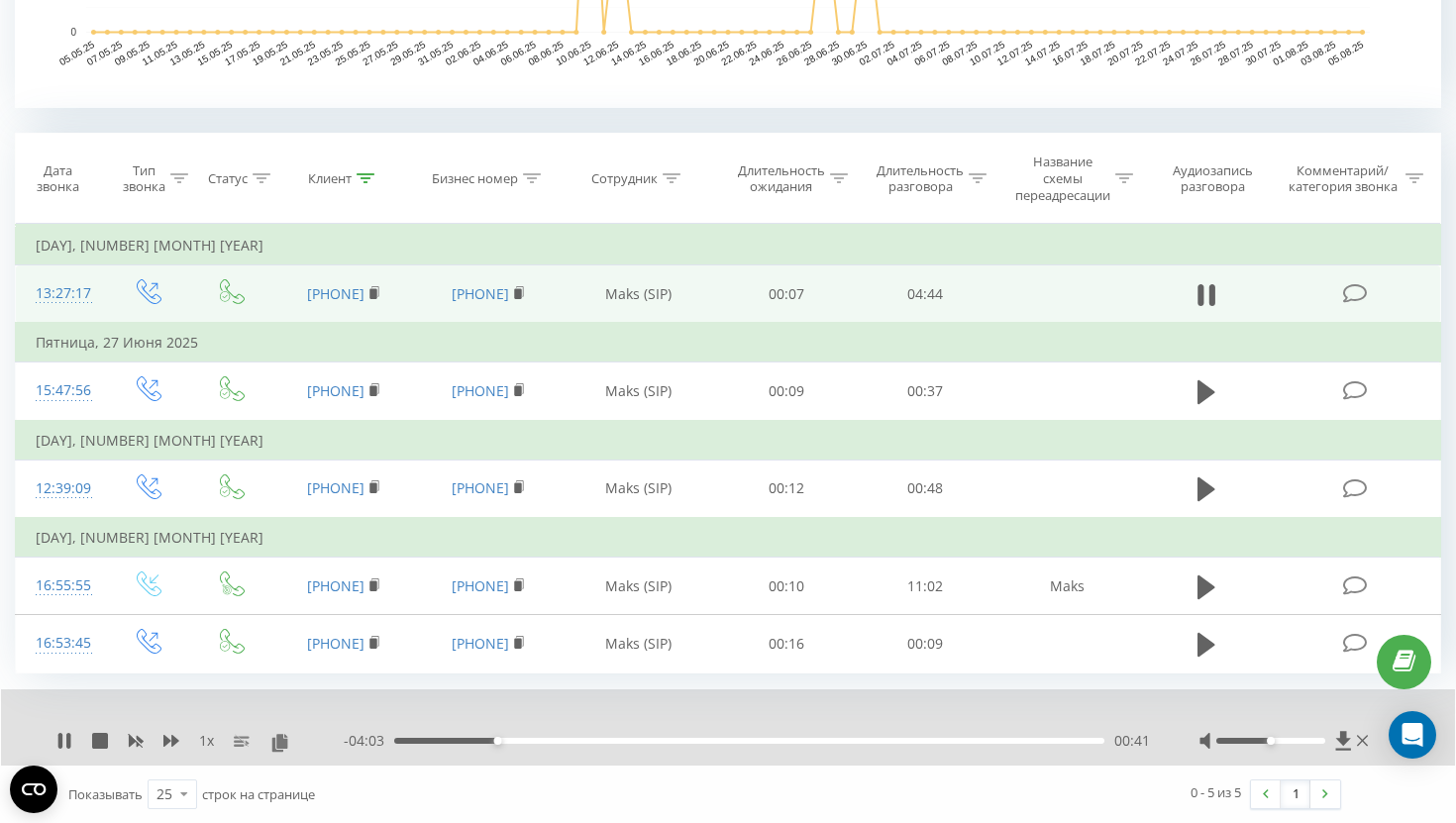 click on "00:41" at bounding box center [749, 741] 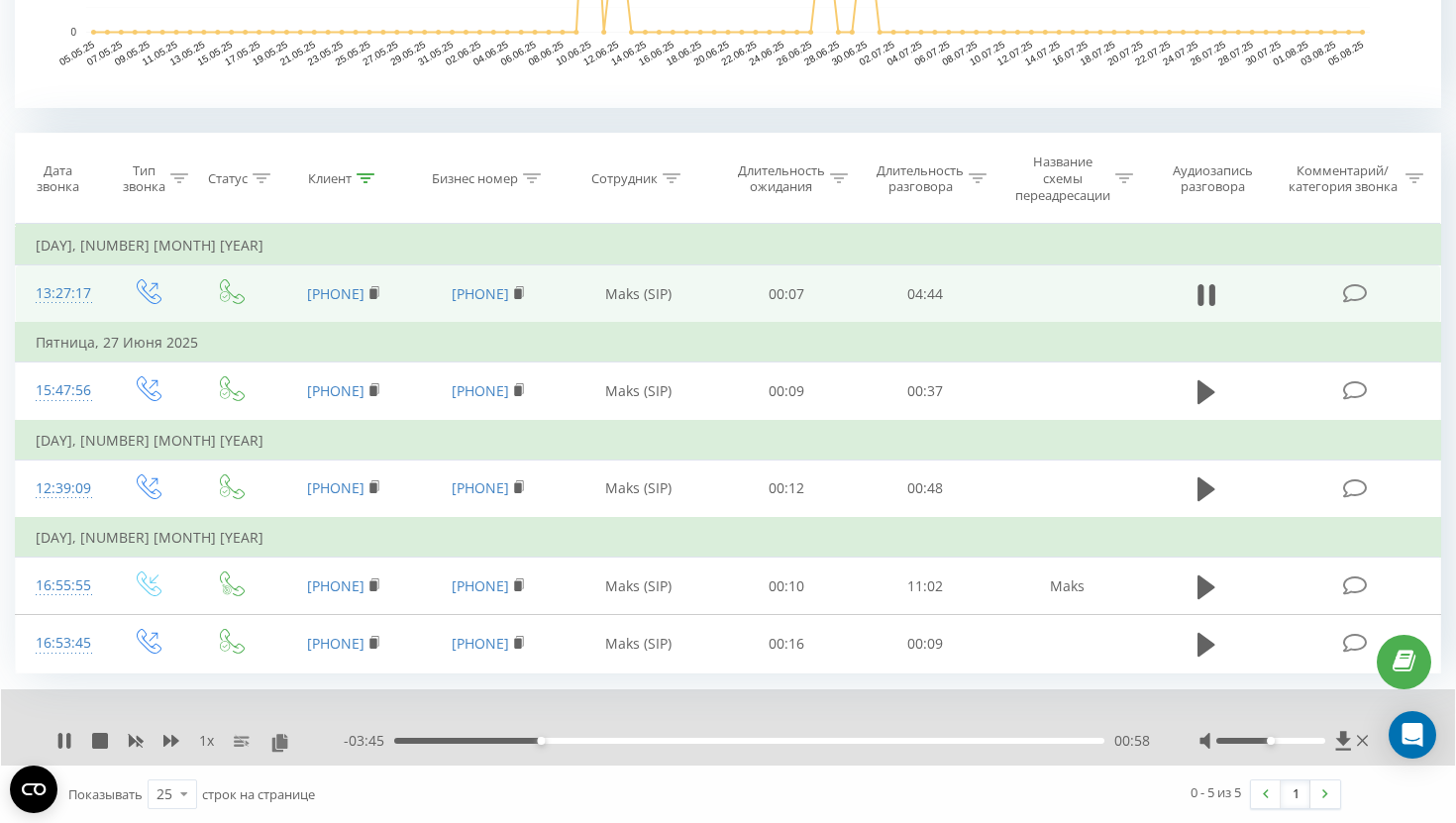 click on "00:58" at bounding box center (749, 741) 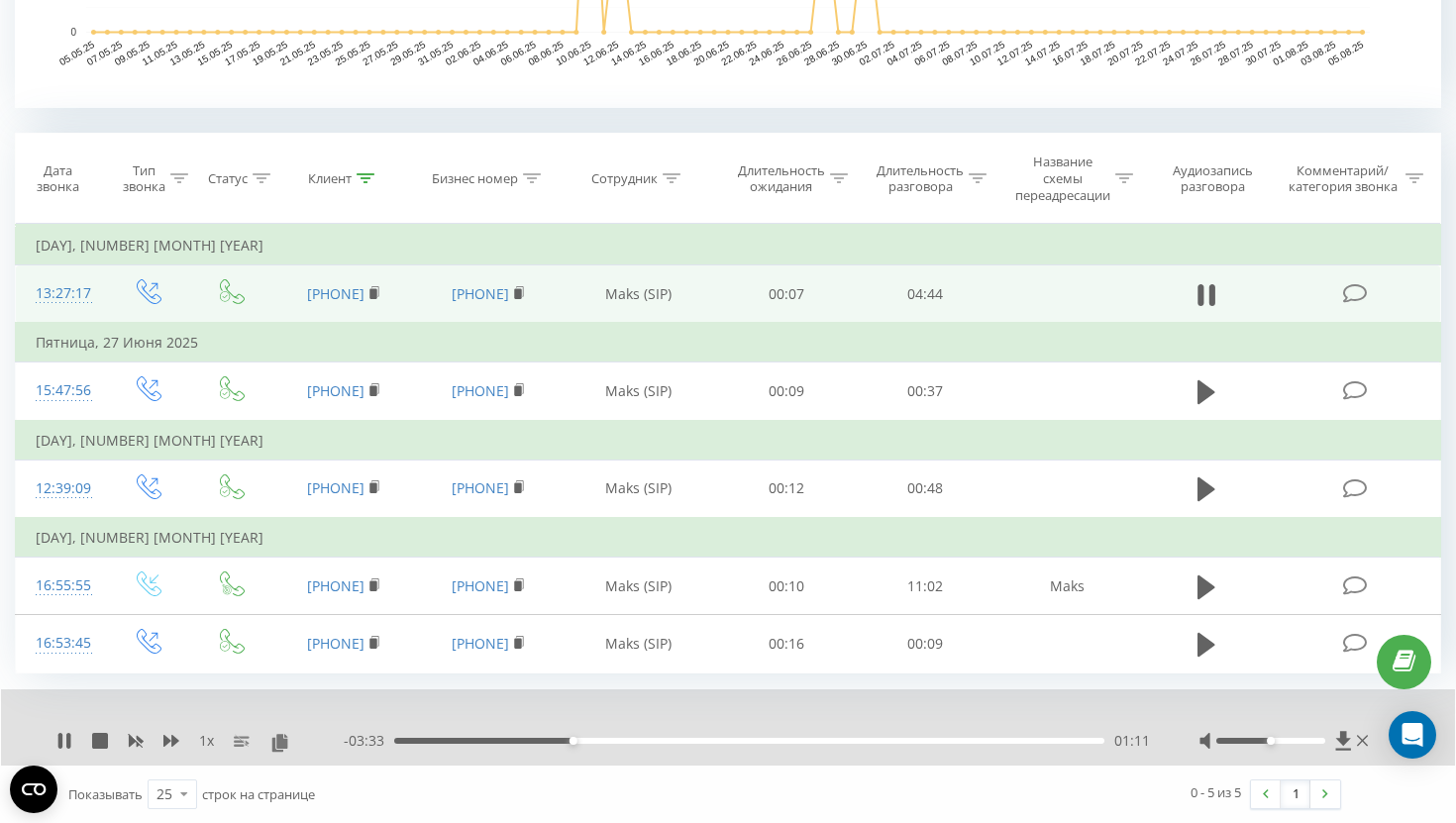 click on "01:11" at bounding box center [749, 741] 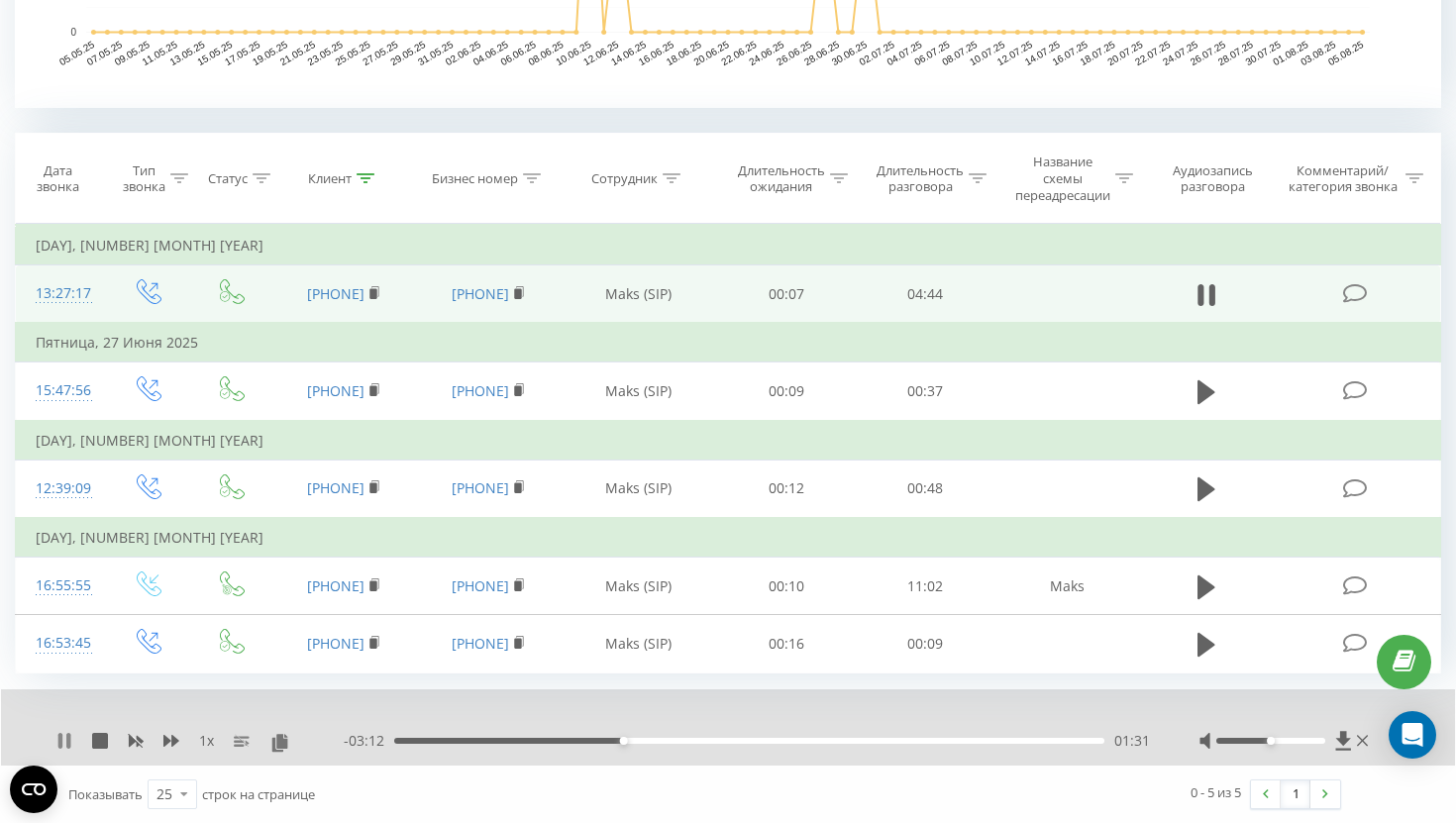 click 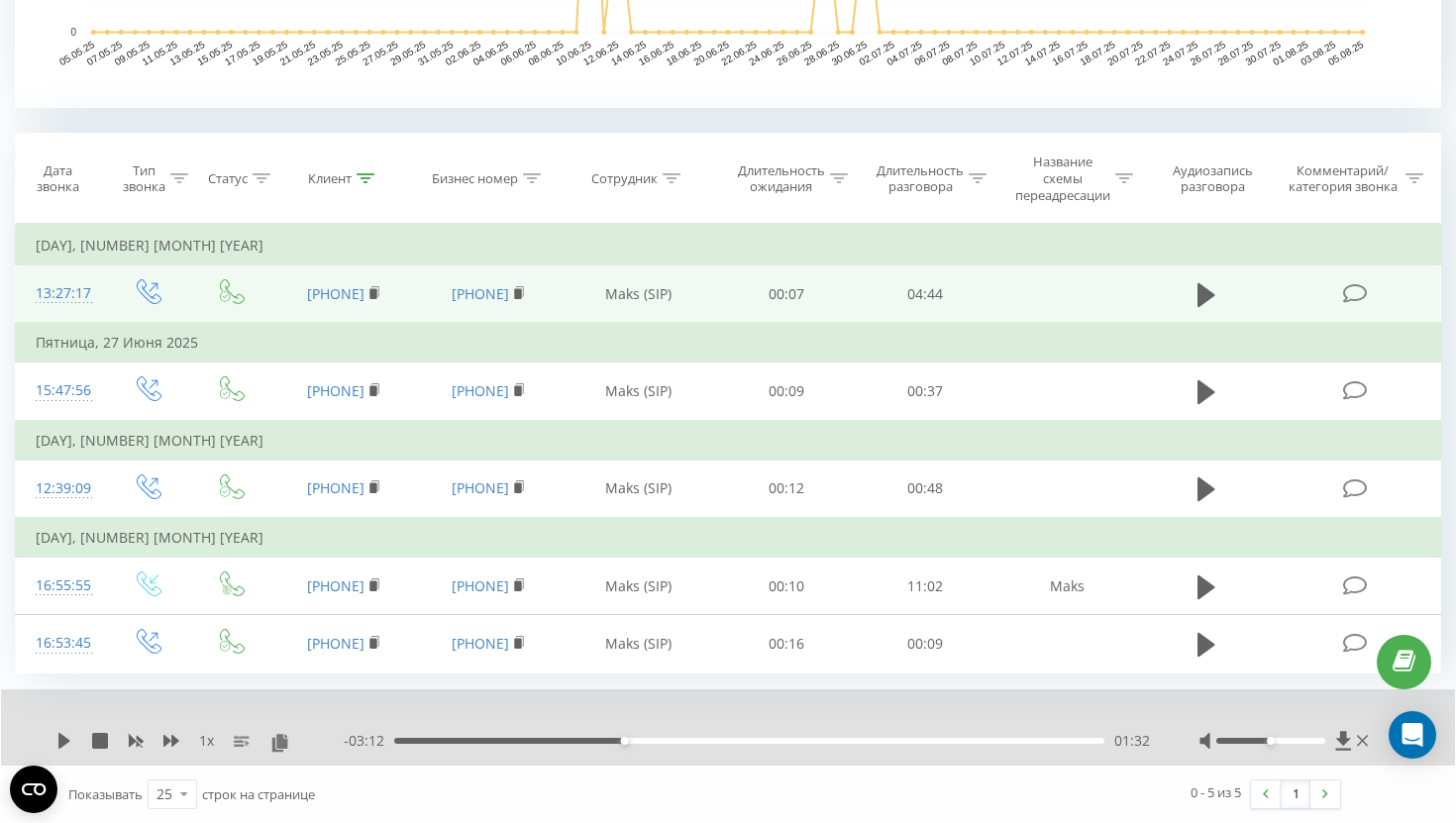 scroll, scrollTop: 0, scrollLeft: 0, axis: both 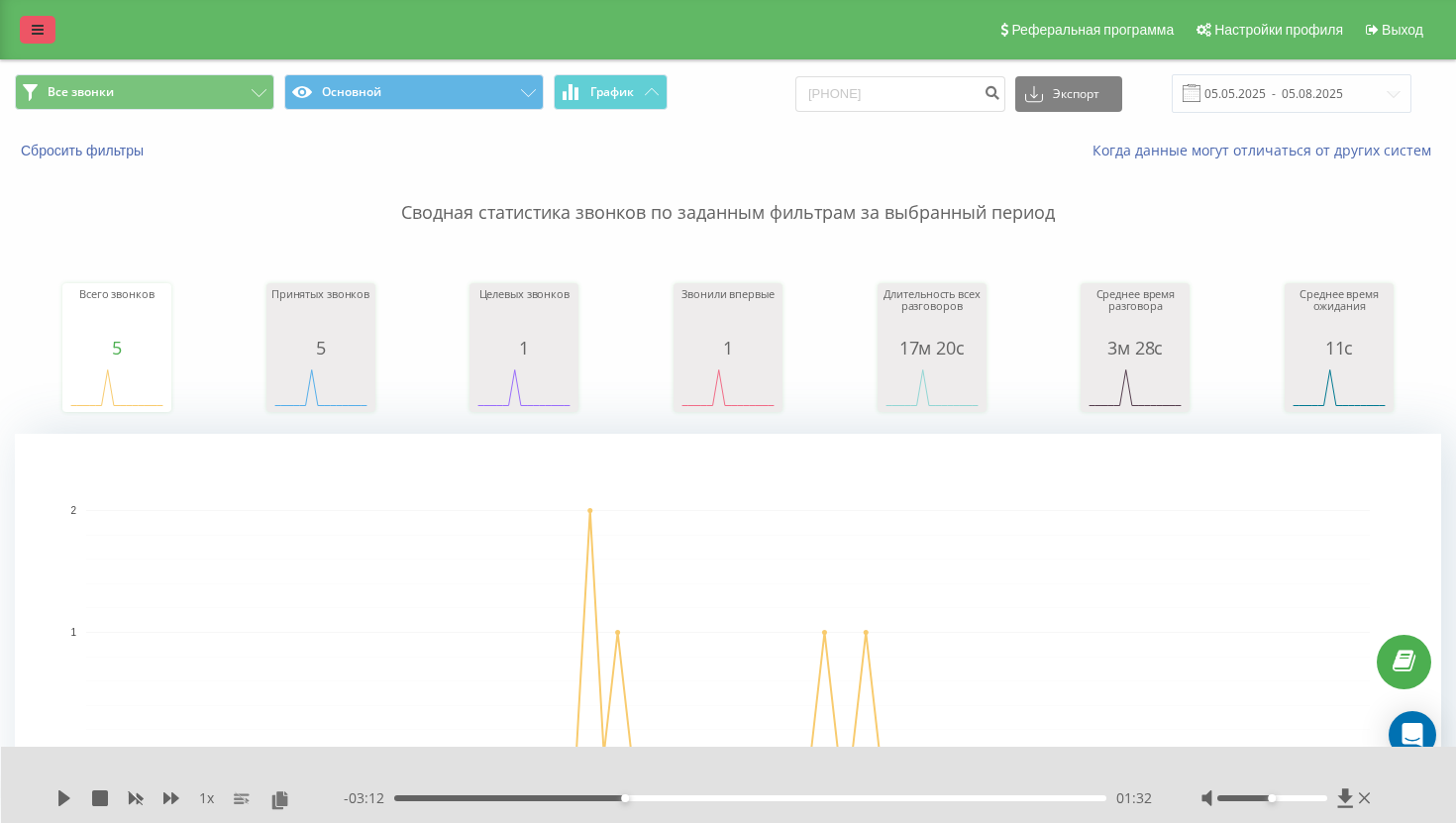 click at bounding box center [38, 30] 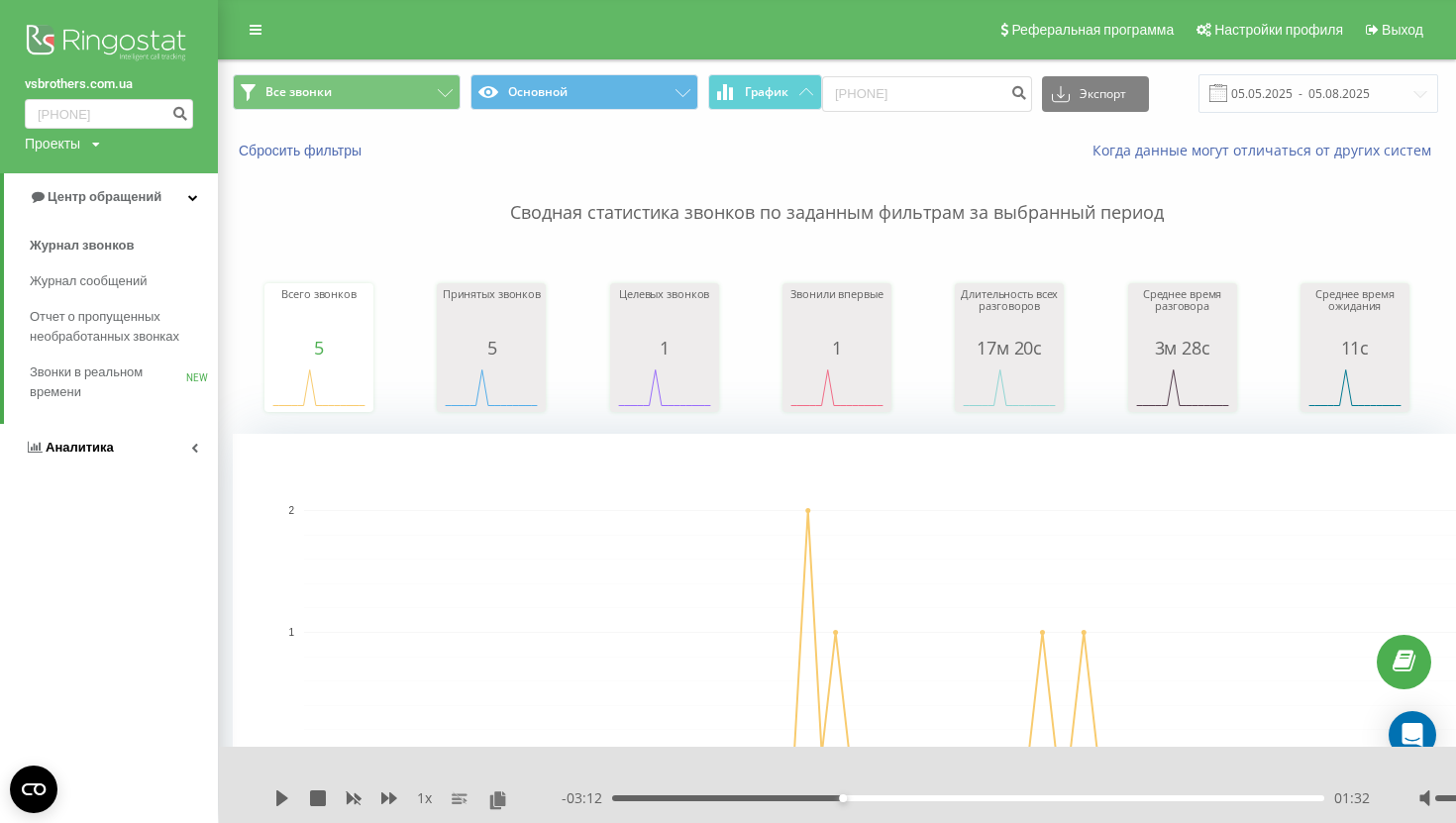 click on "Аналитика" at bounding box center [79, 447] 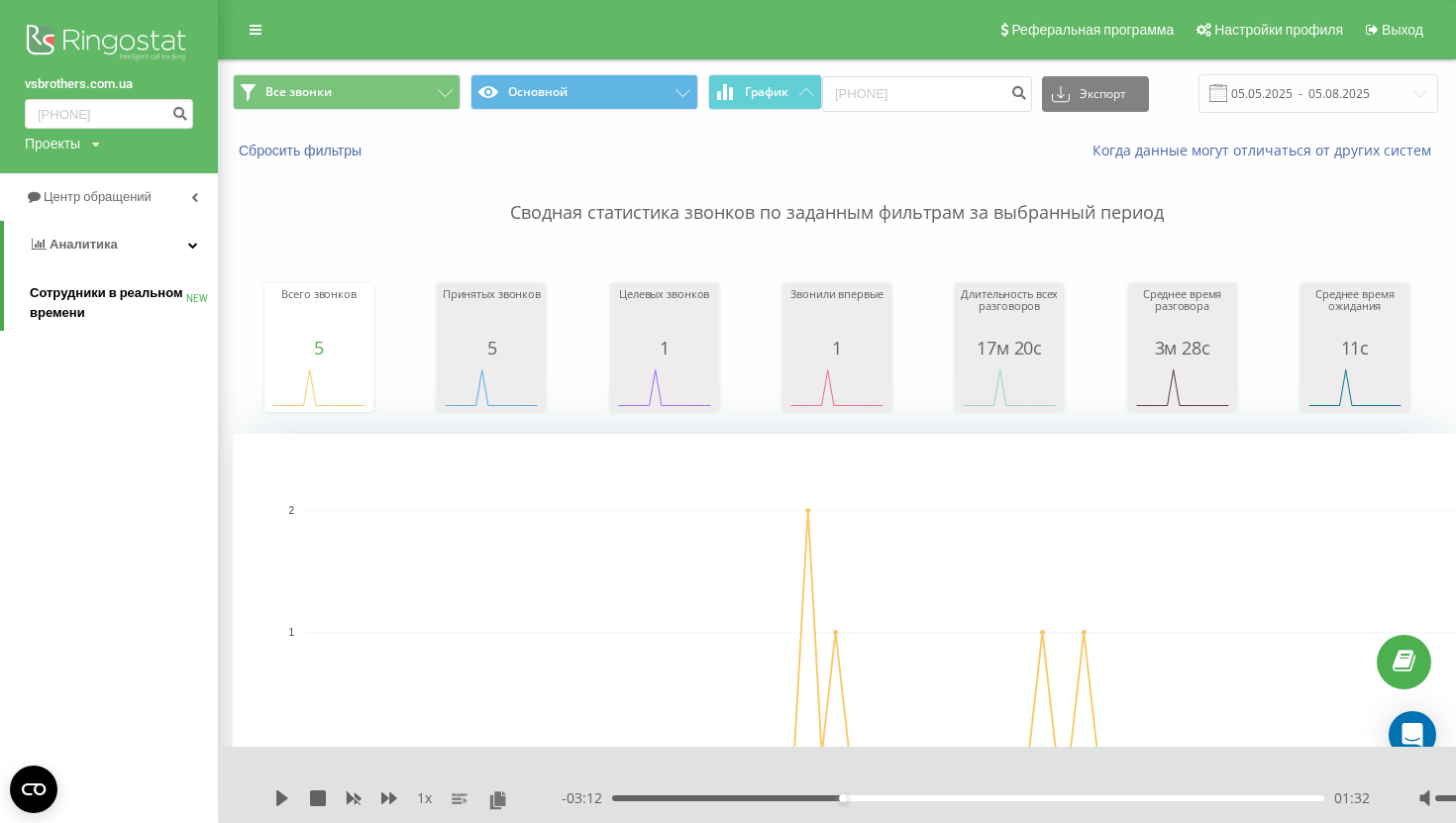 click on "Сотрудники в реальном времени" at bounding box center (108, 303) 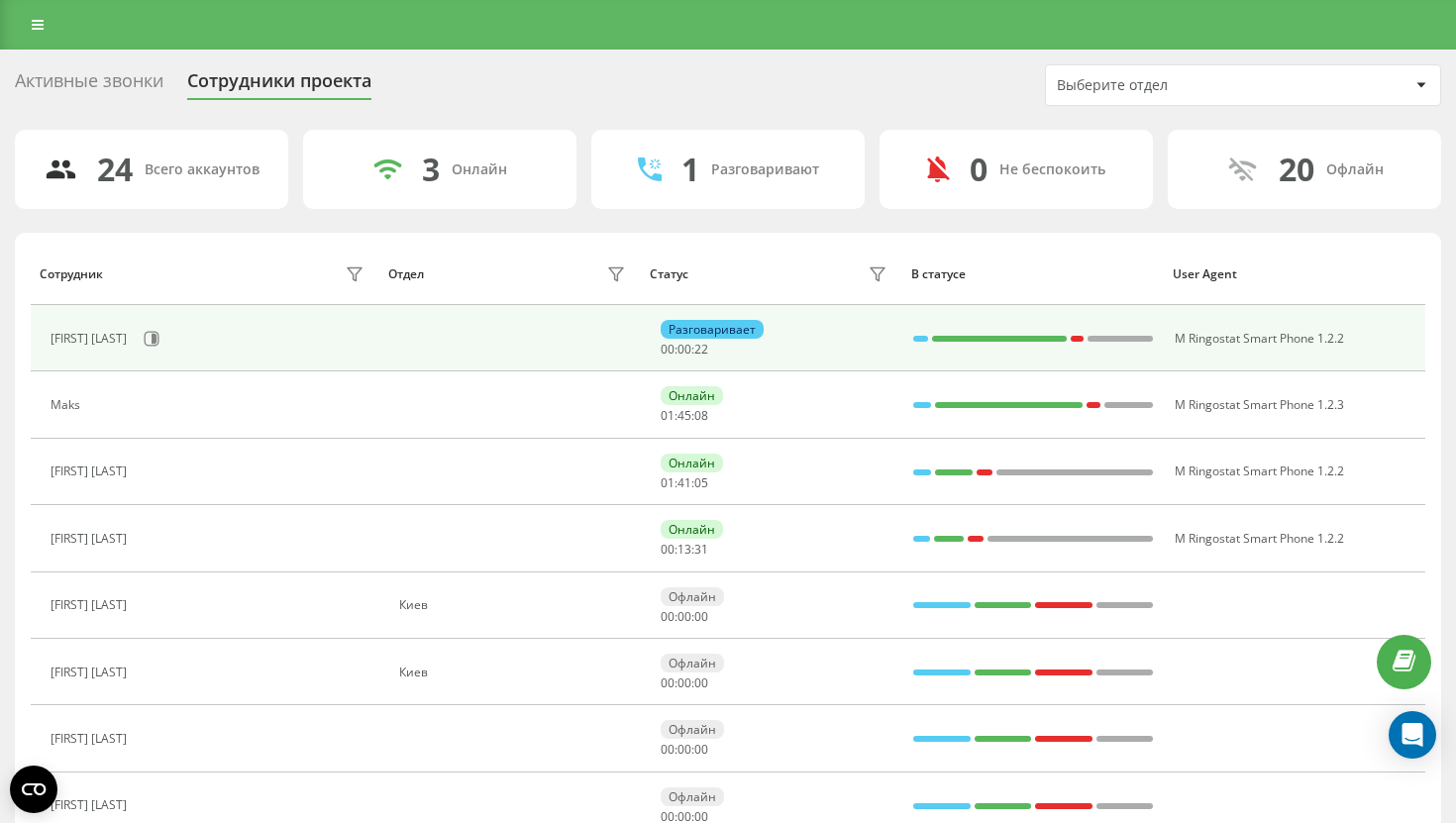 scroll, scrollTop: 0, scrollLeft: 0, axis: both 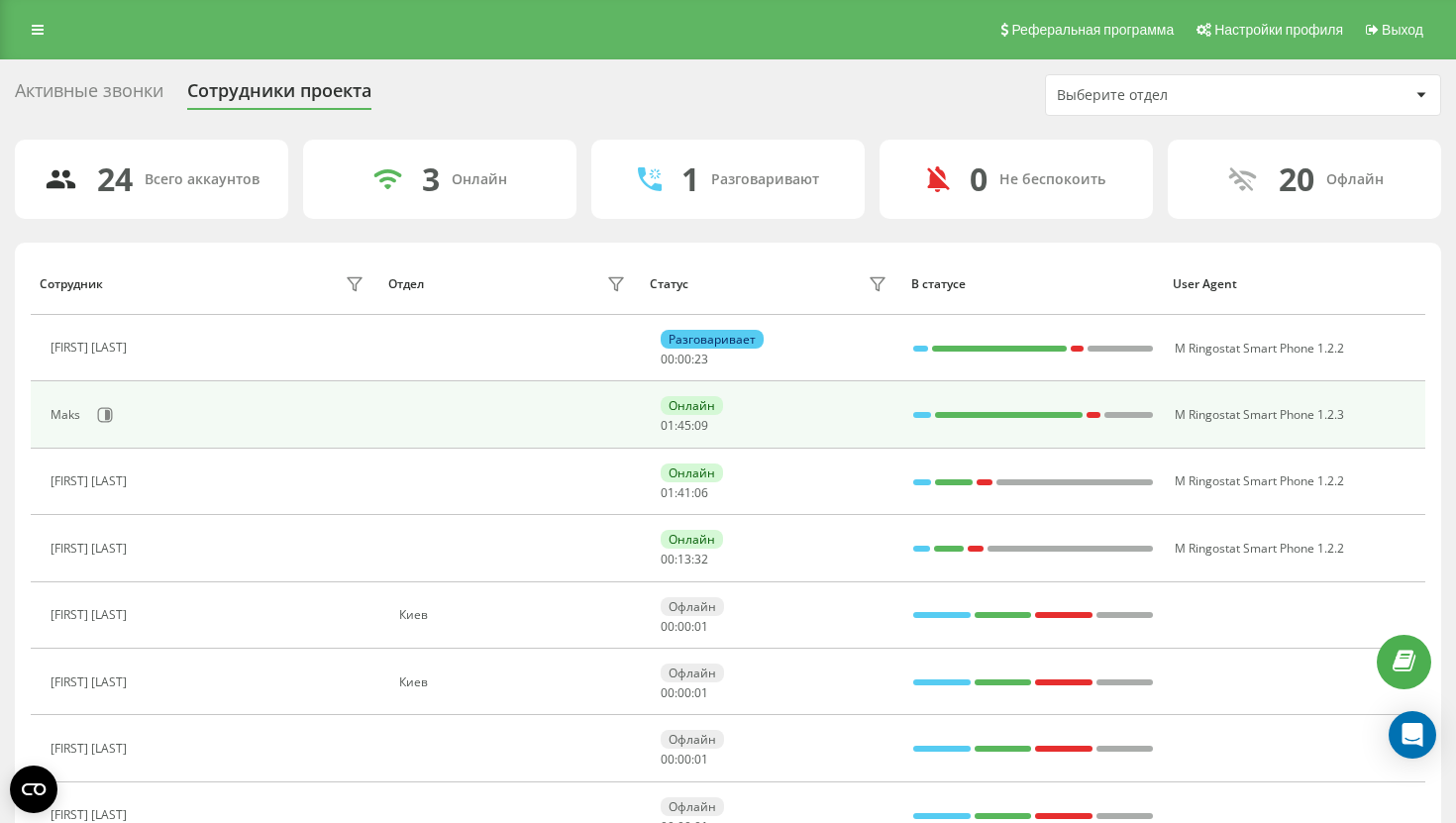 click on "Maks" at bounding box center [67, 415] 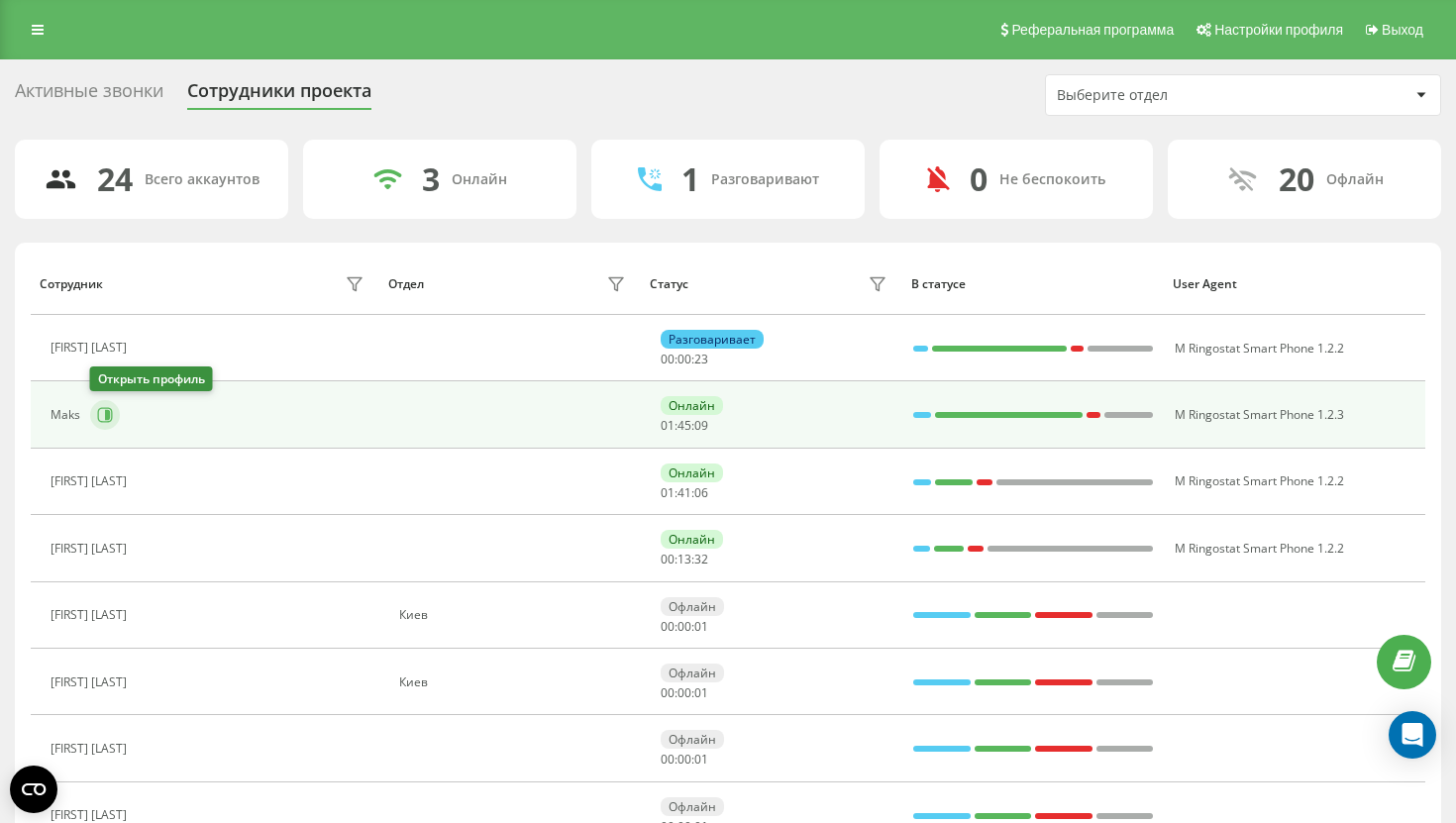 click 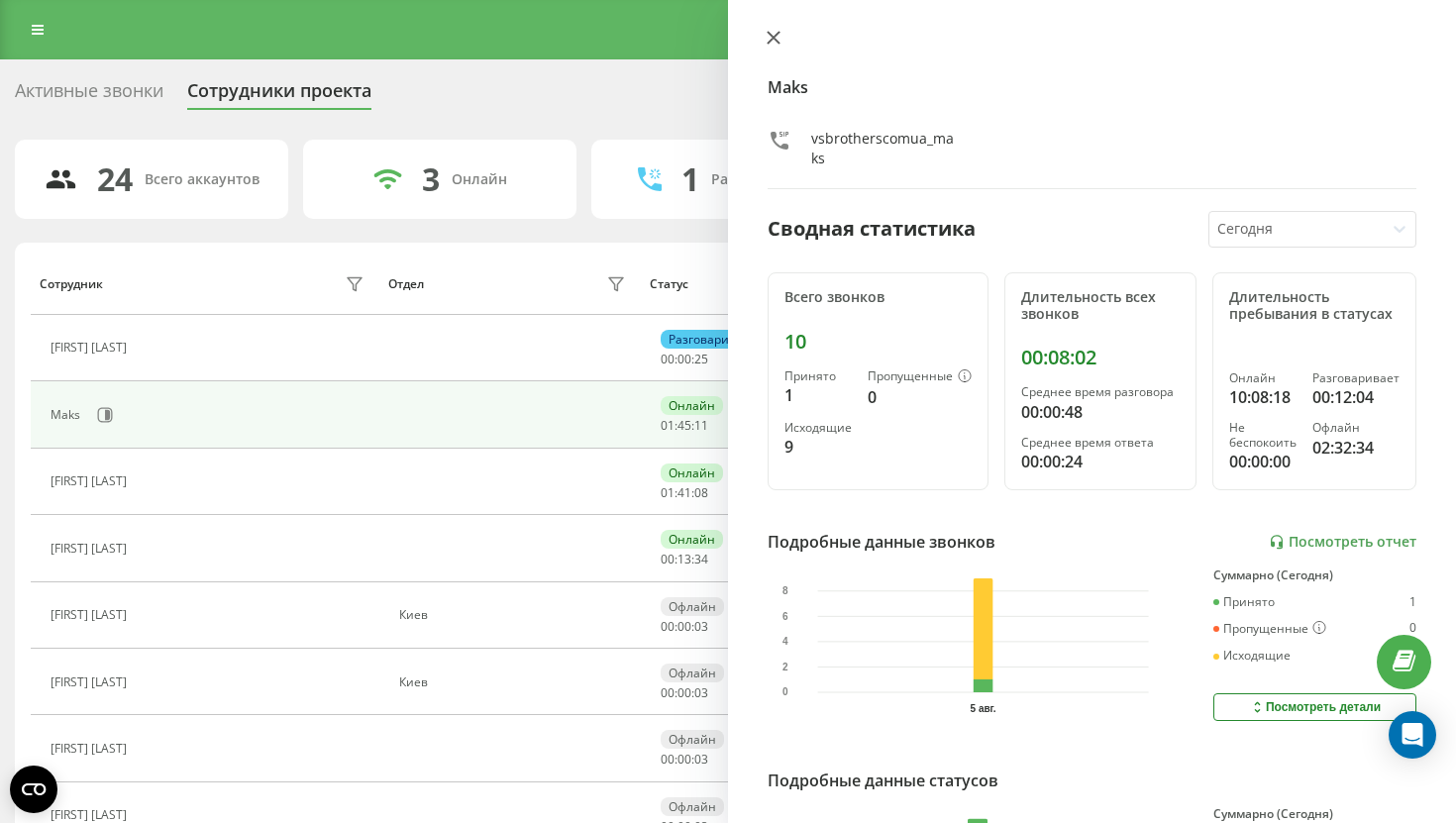 click 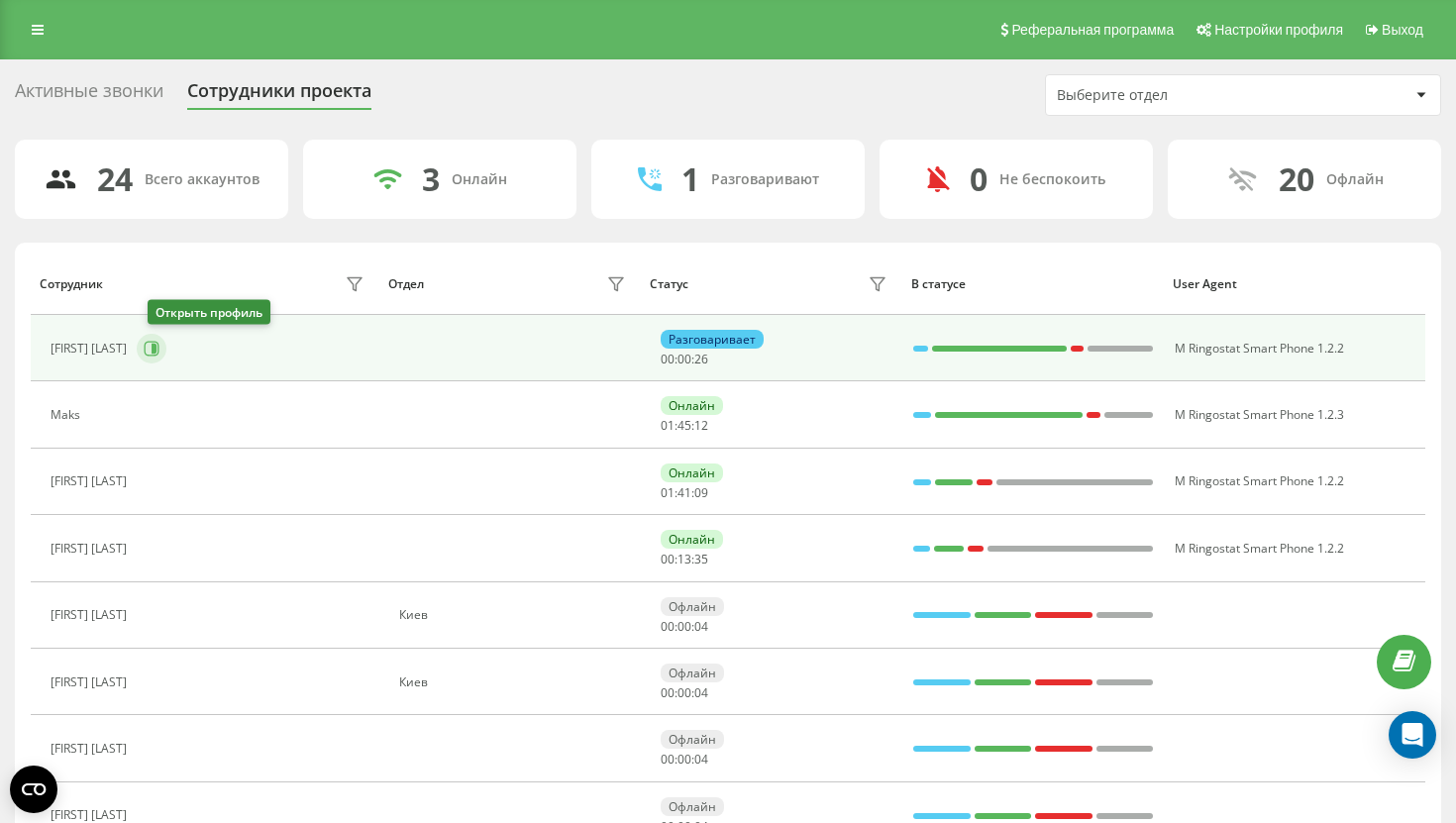 click 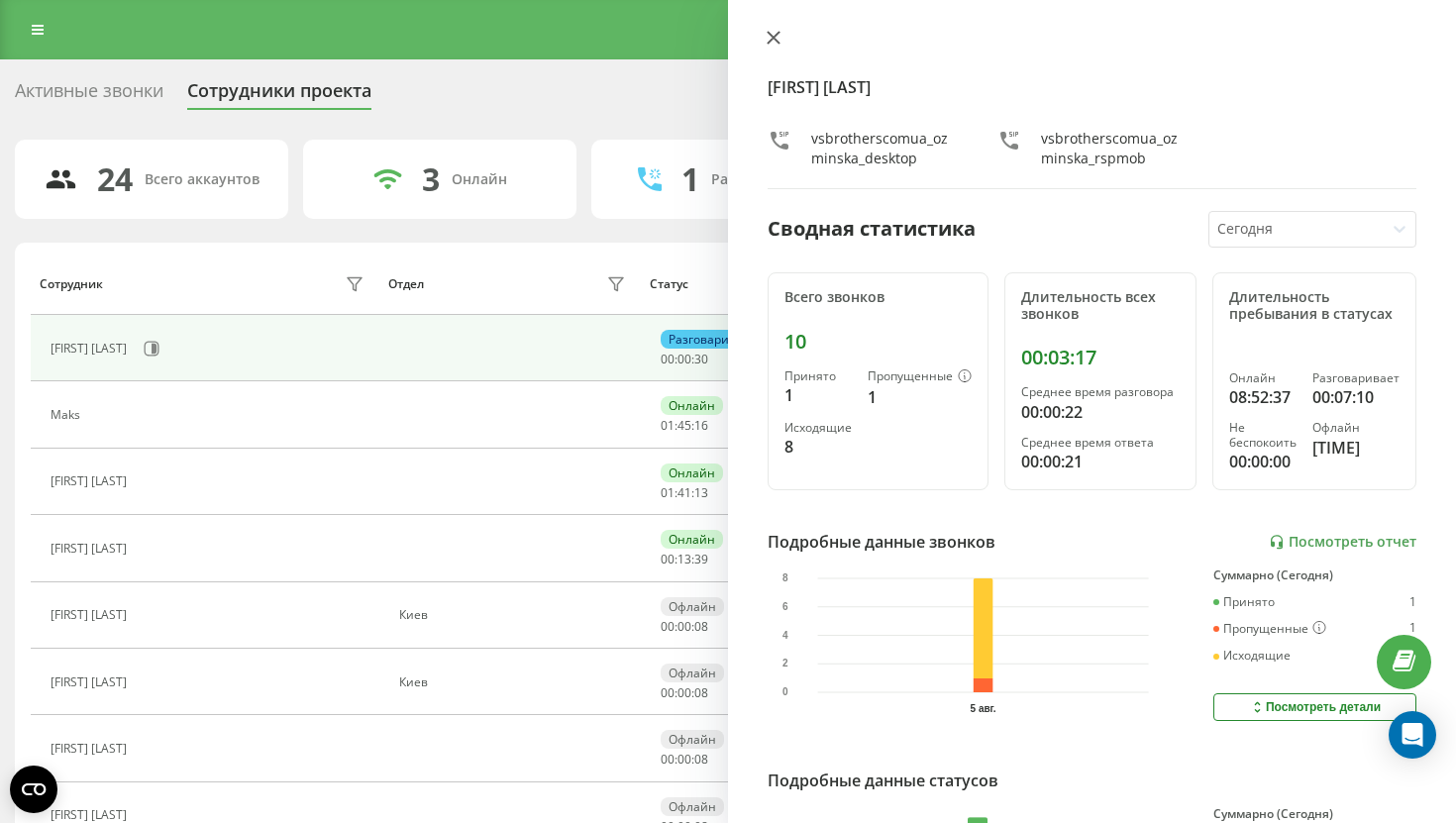 click 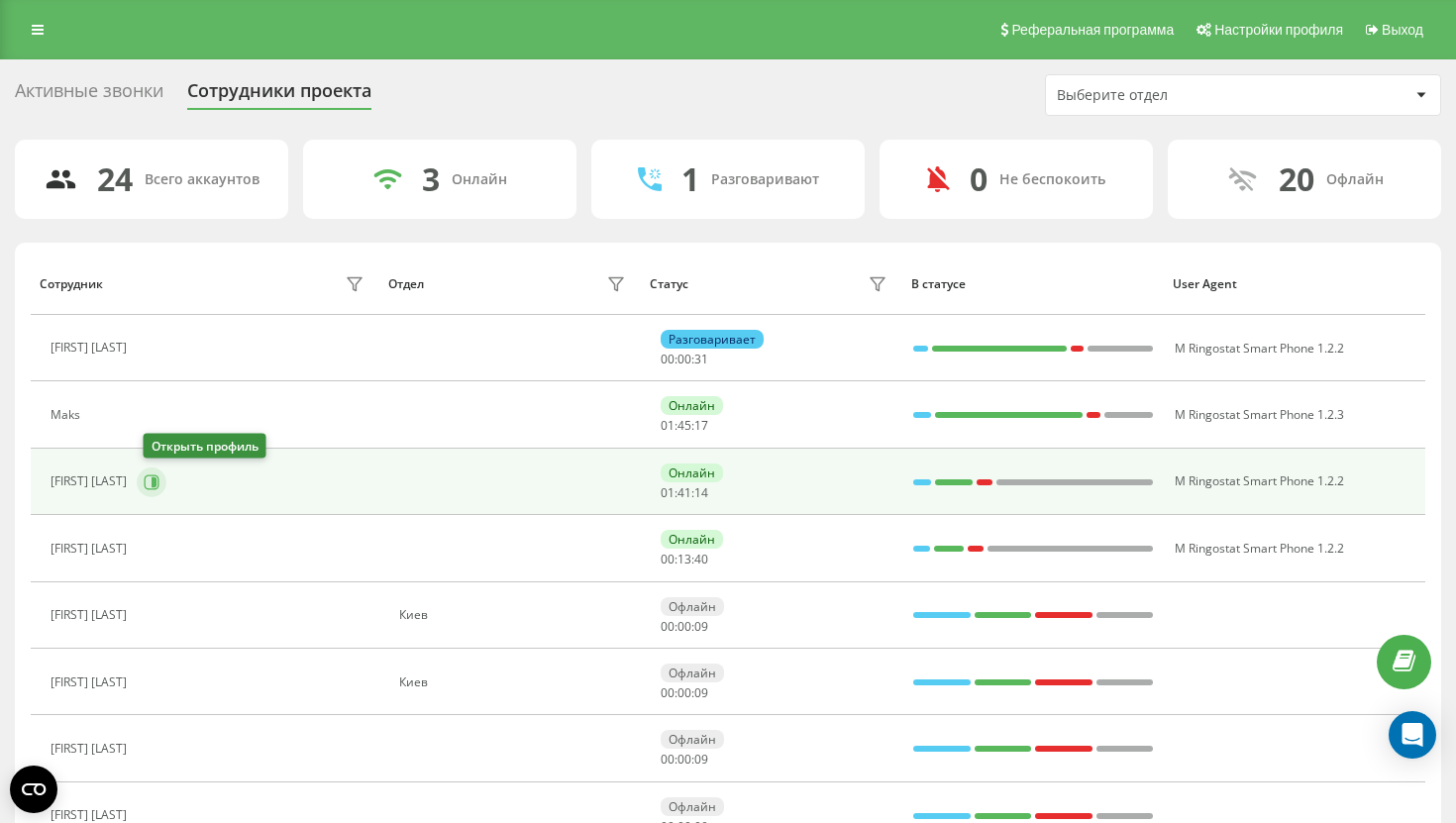 click at bounding box center [152, 482] 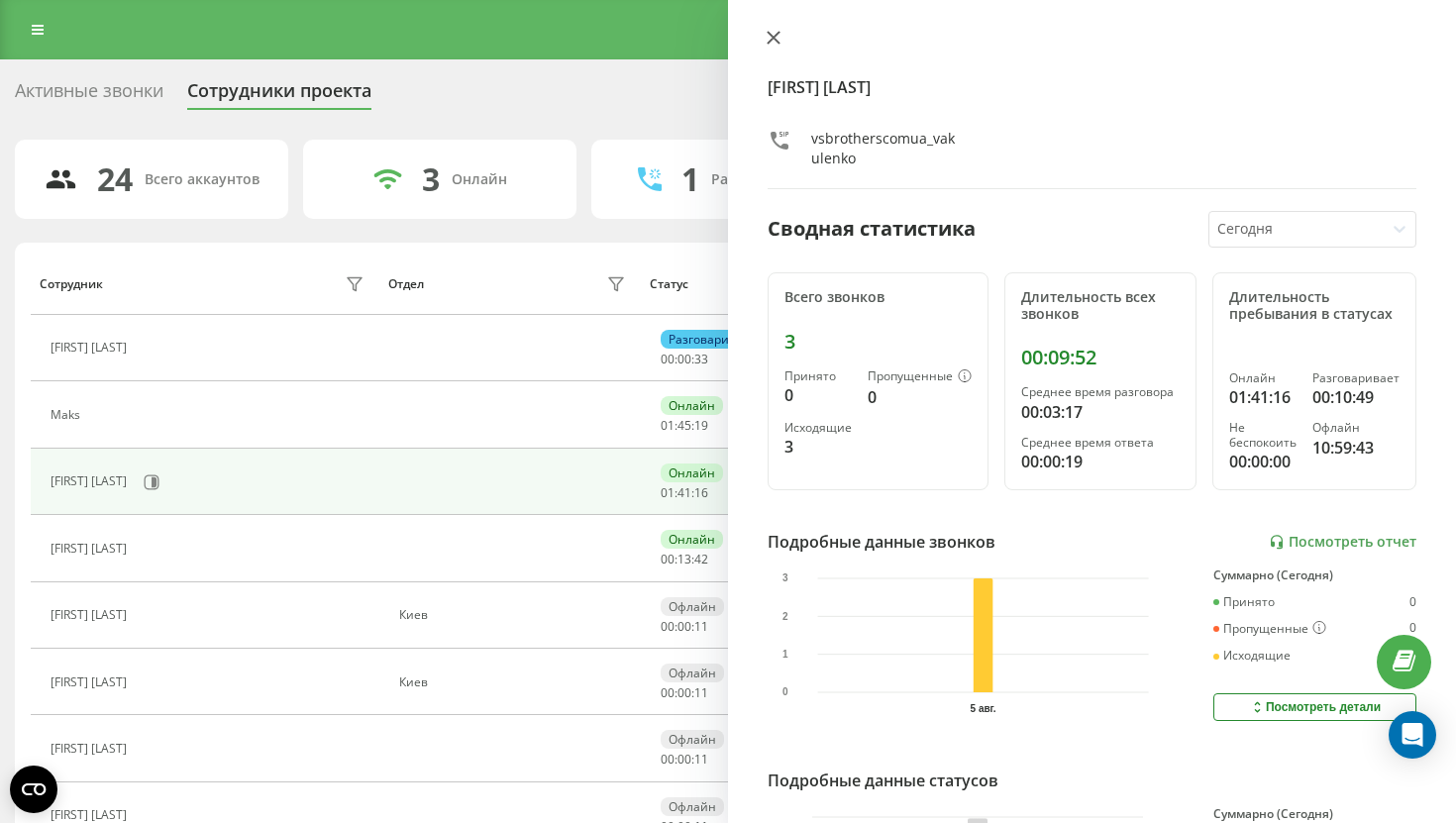 click 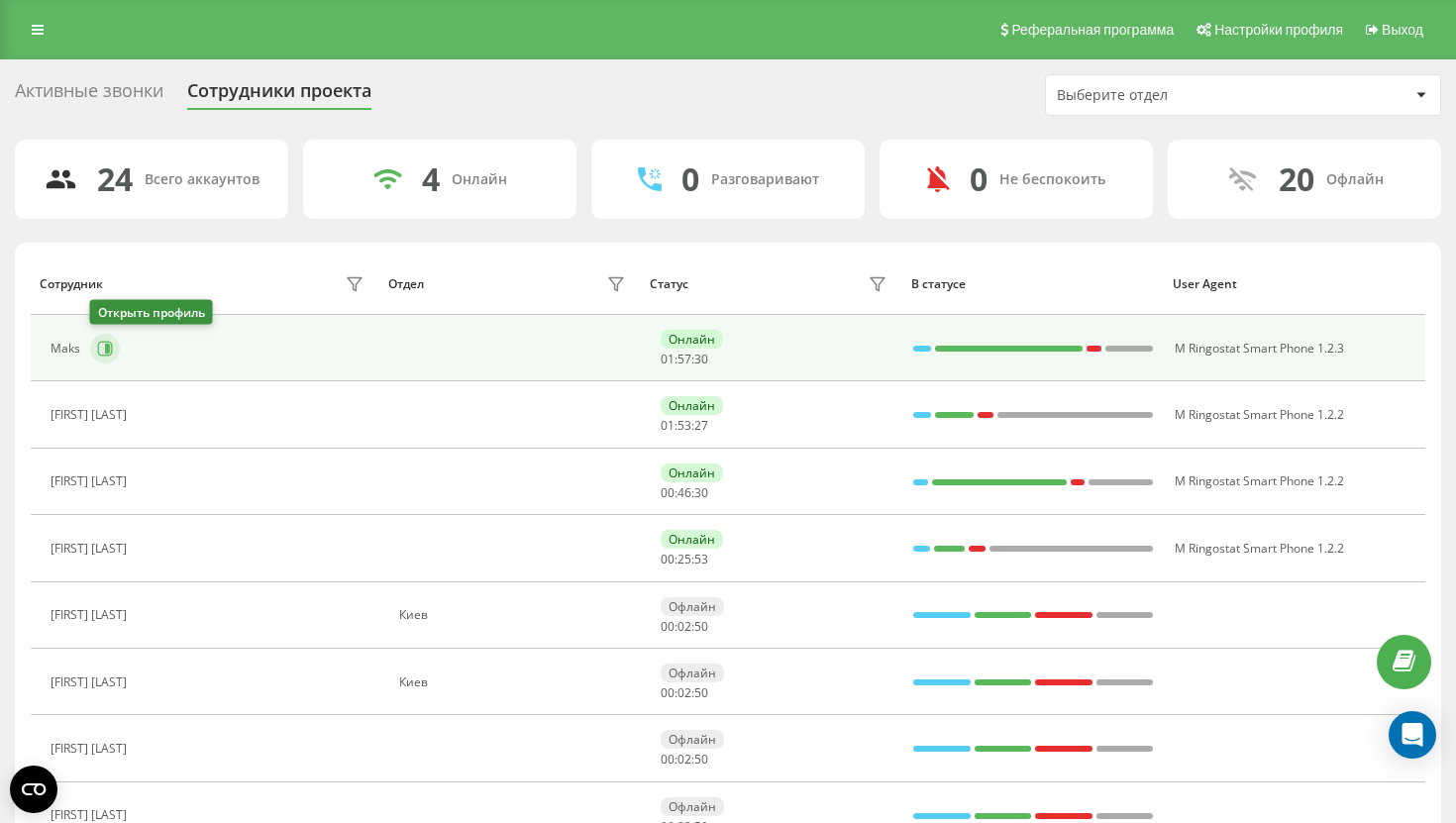 click 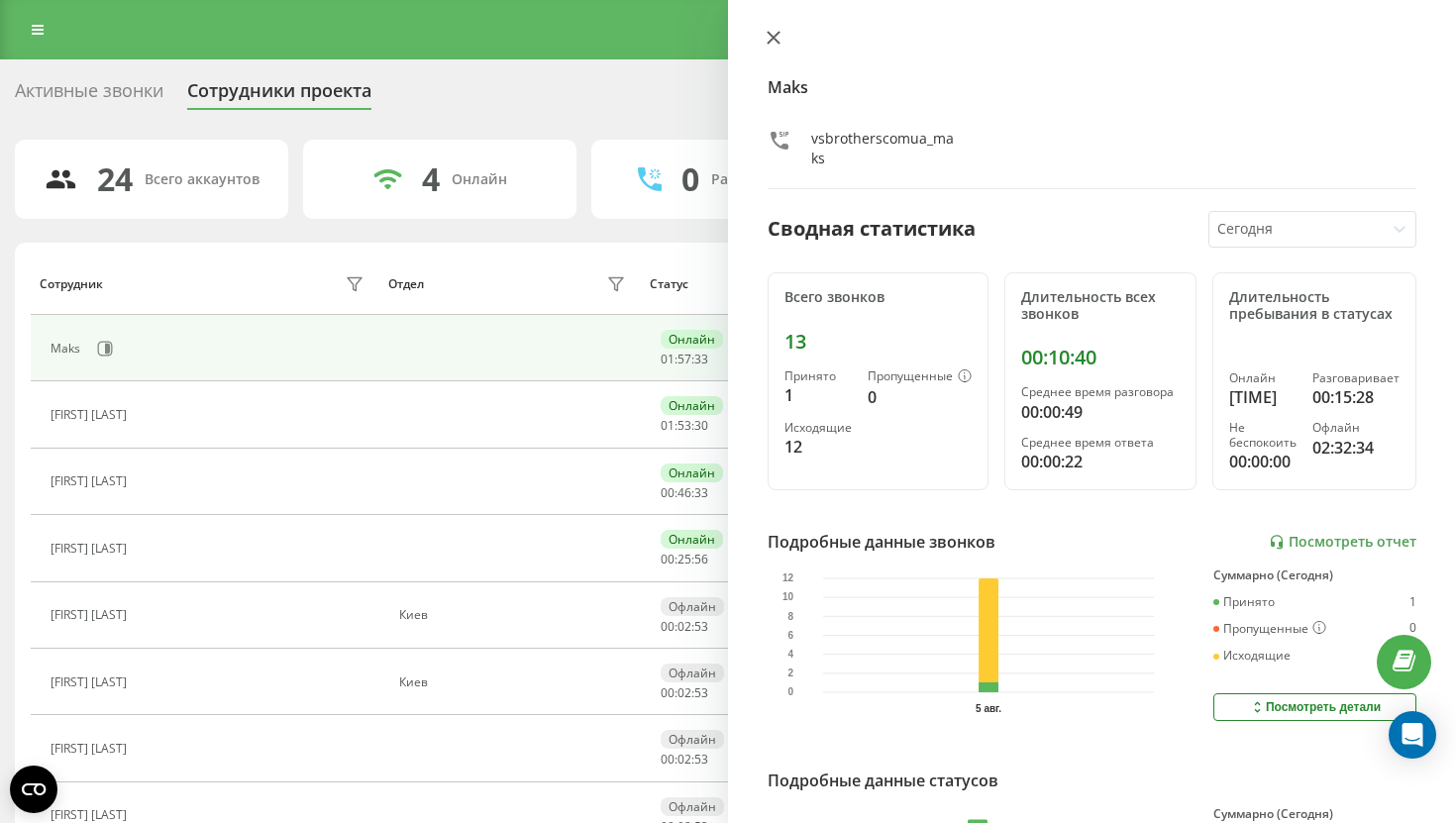 click 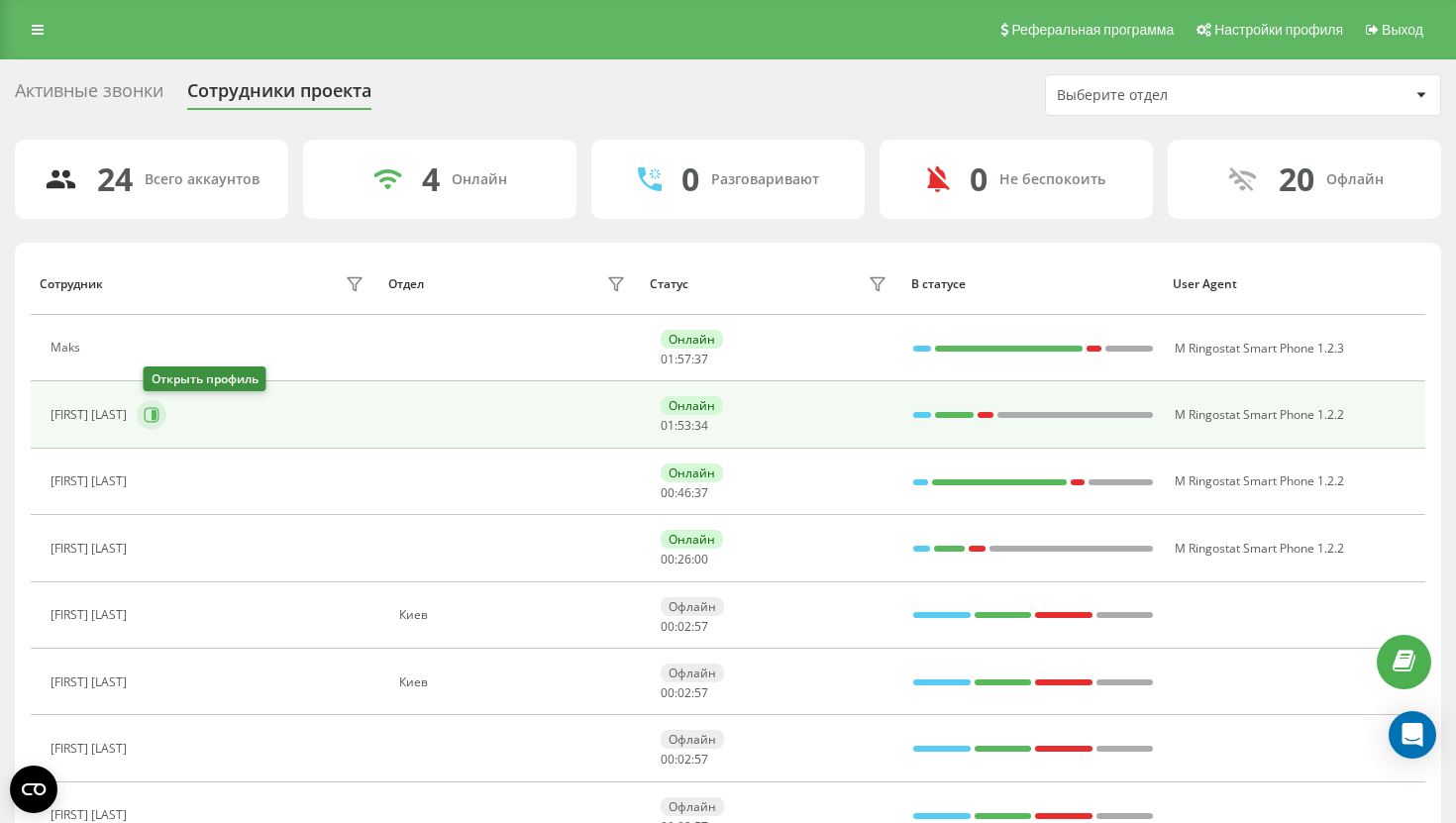 click 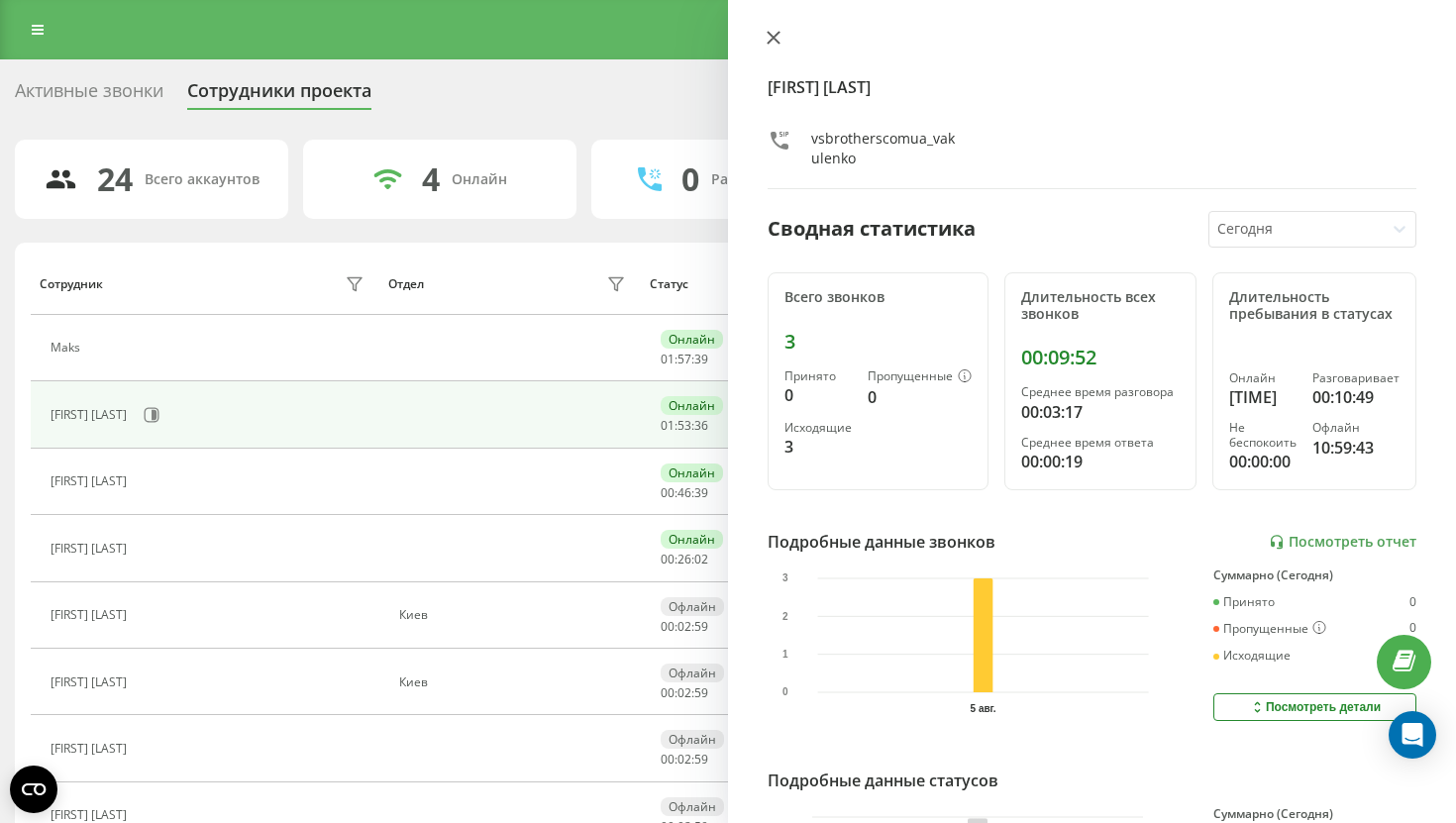 click 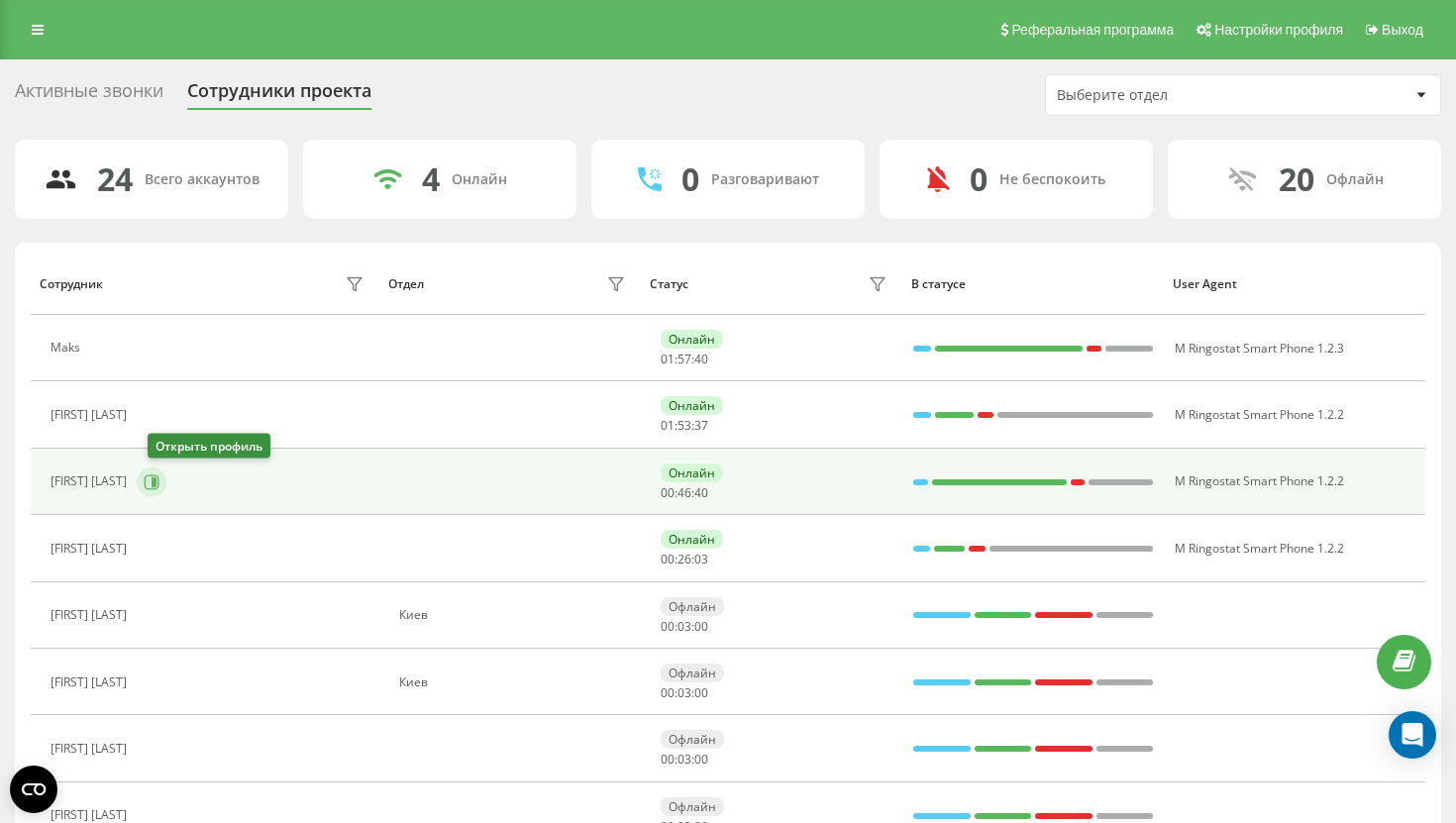 click at bounding box center [152, 482] 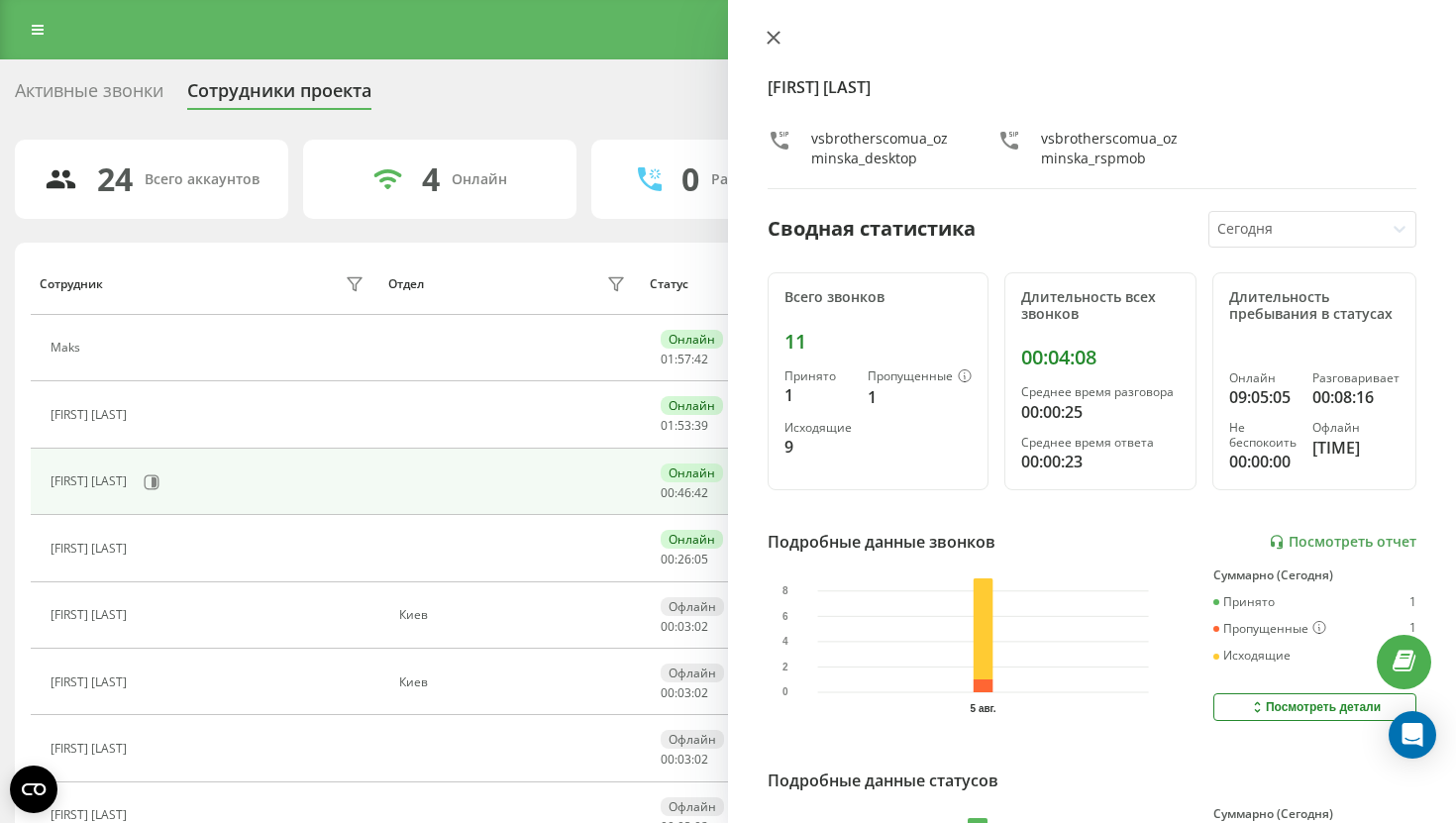click 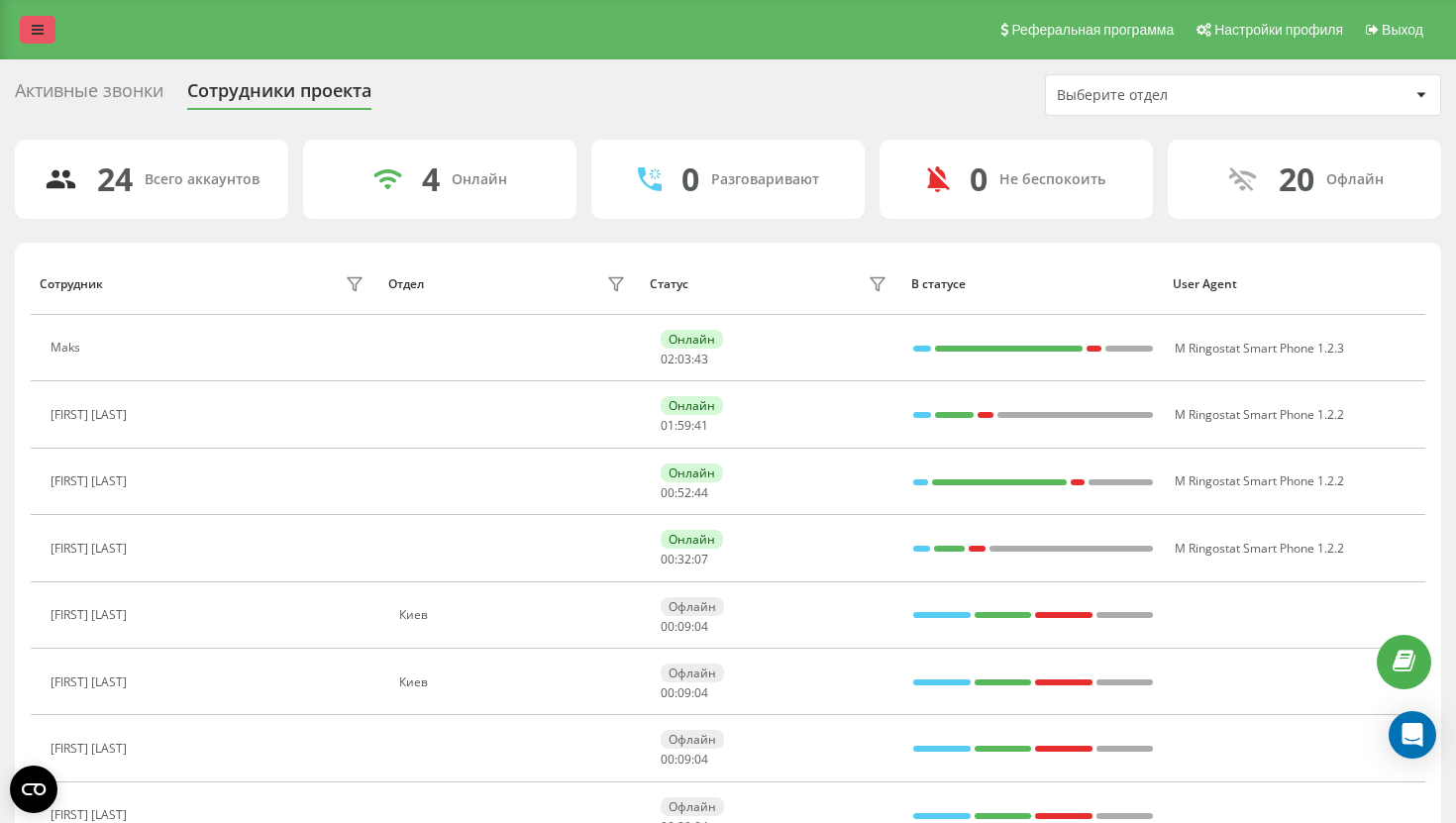 click at bounding box center [38, 30] 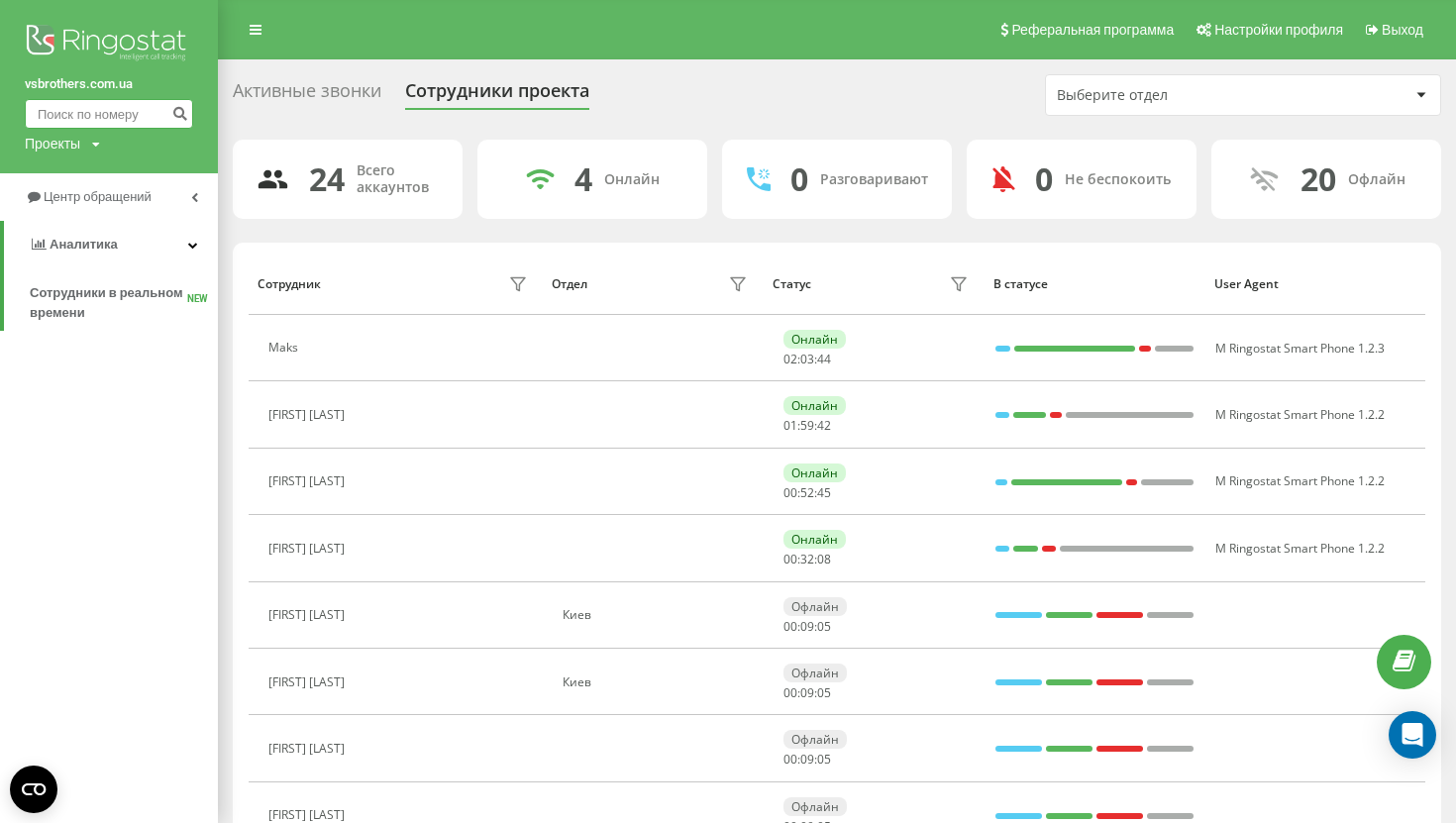 click at bounding box center (109, 114) 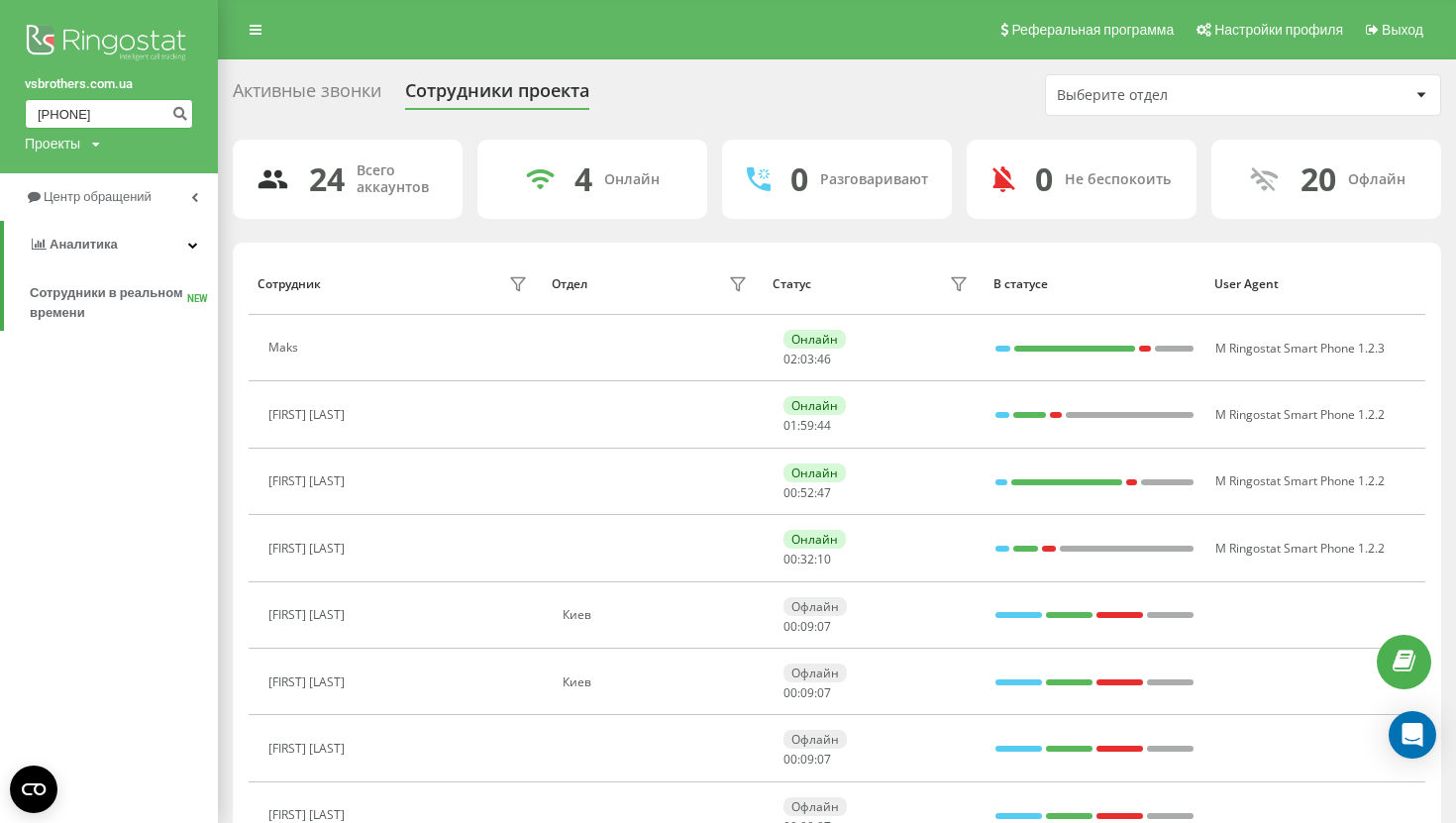 click on "+48 666 575 750" at bounding box center [109, 114] 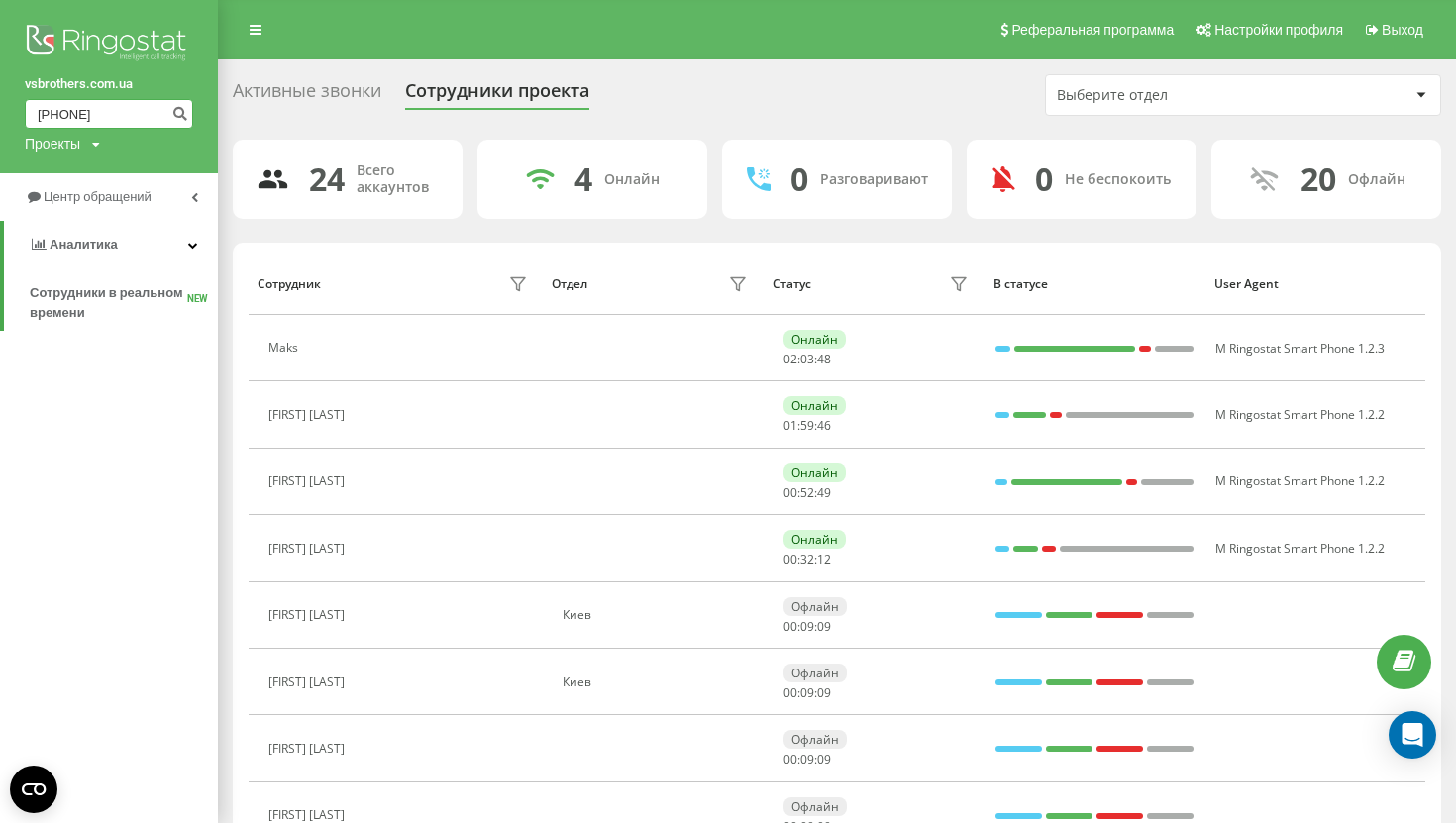 type on "48 666 575 750" 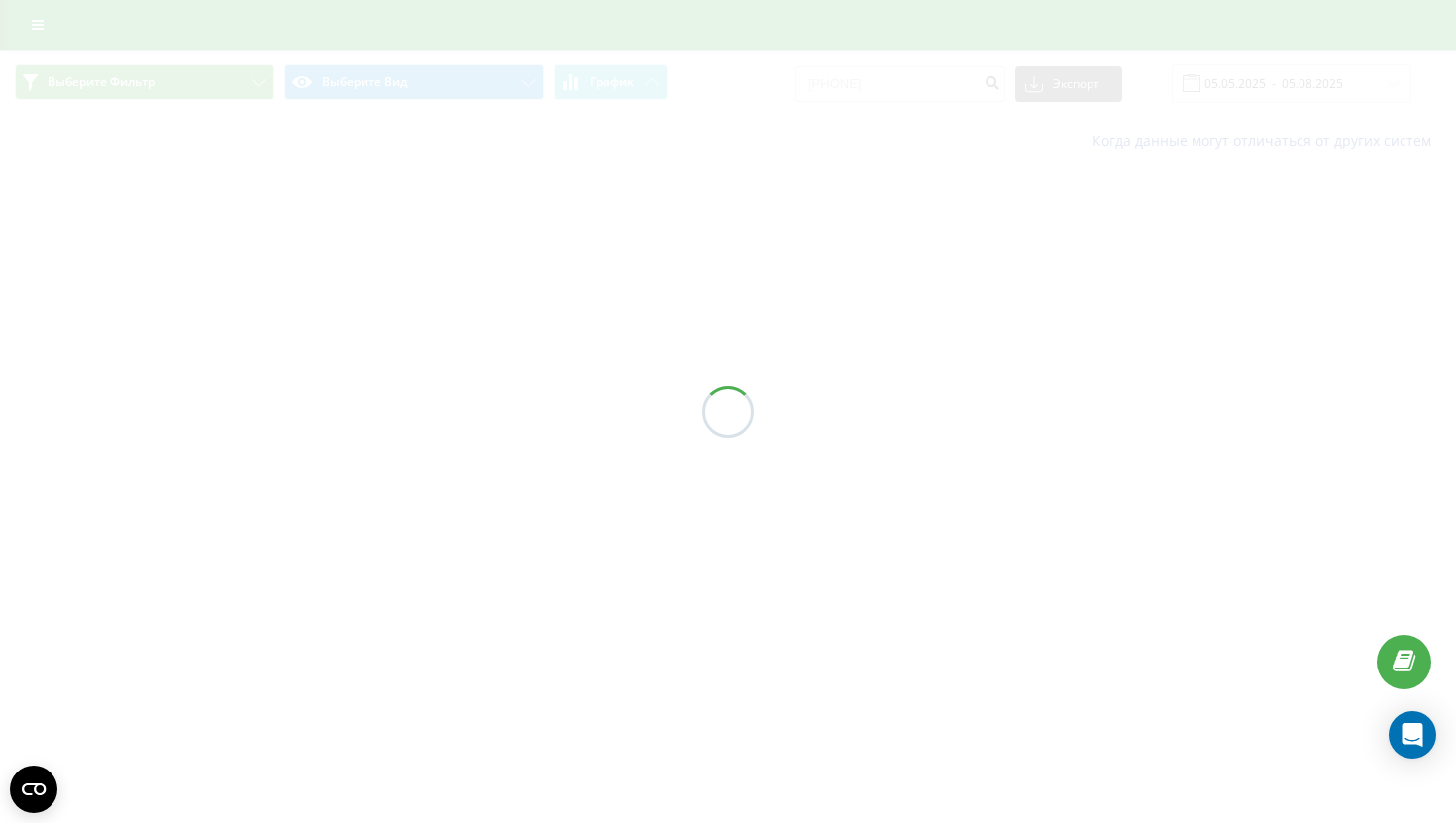scroll, scrollTop: 0, scrollLeft: 0, axis: both 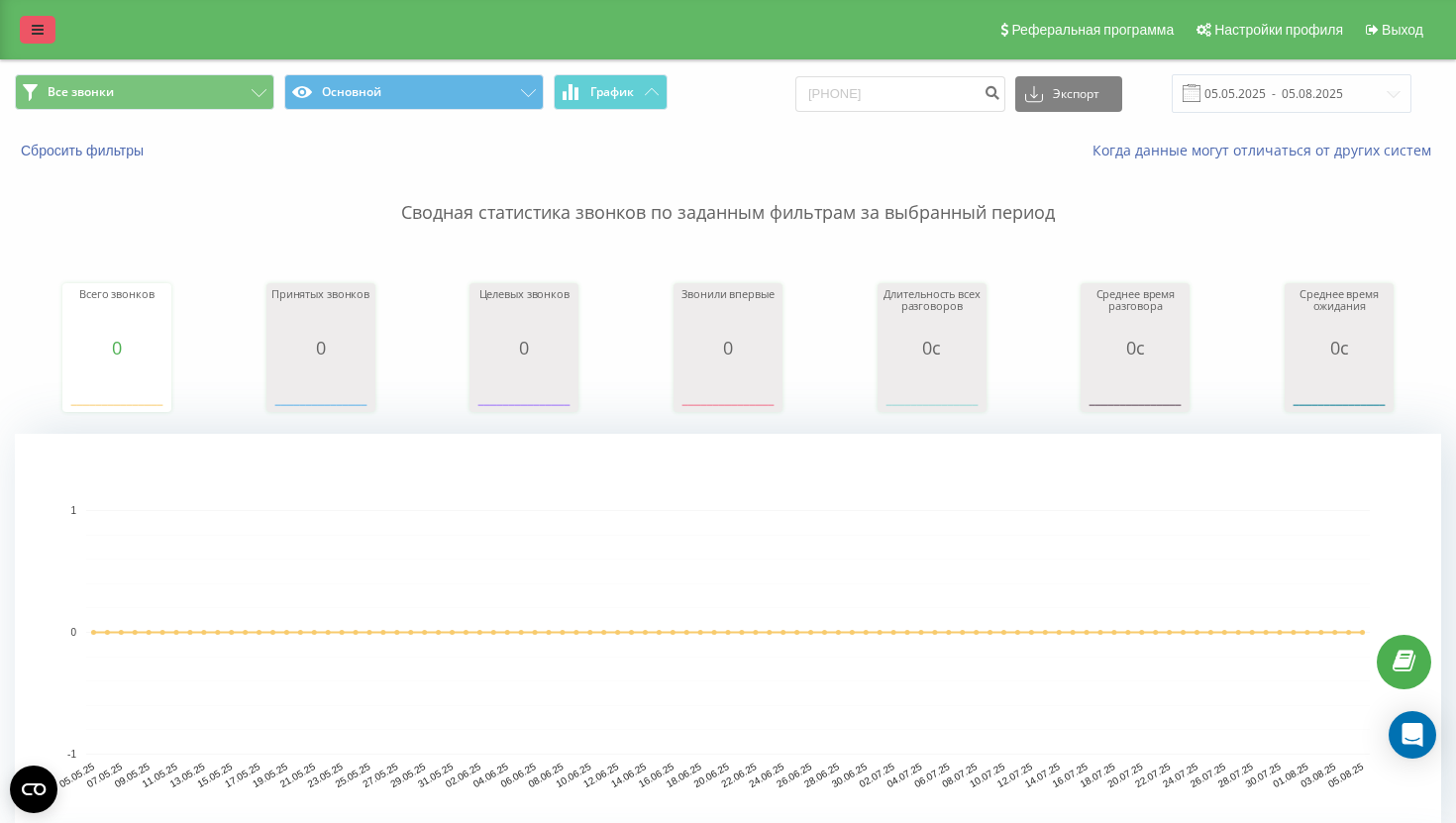 click at bounding box center (38, 30) 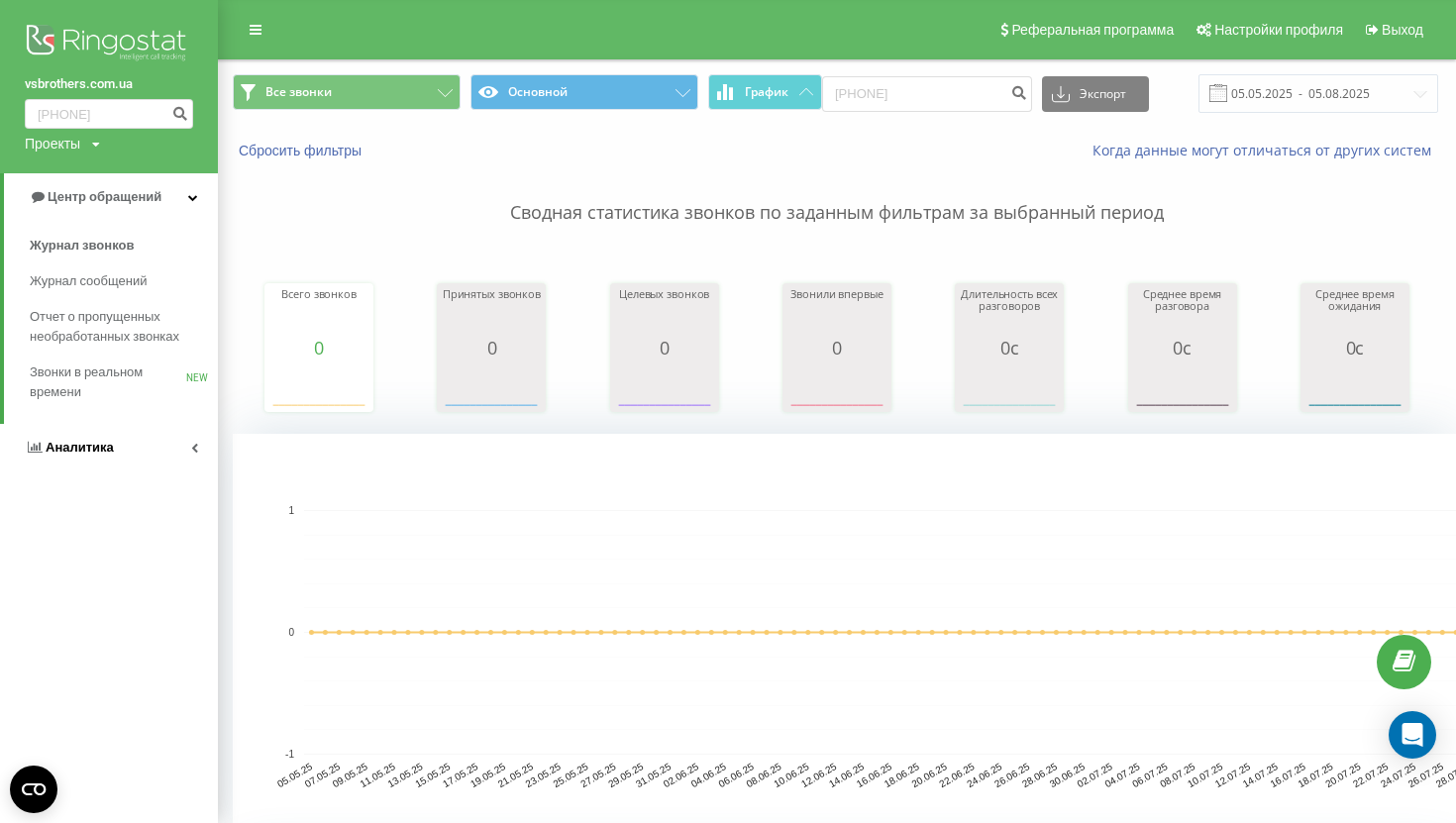 click on "Аналитика" at bounding box center (109, 448) 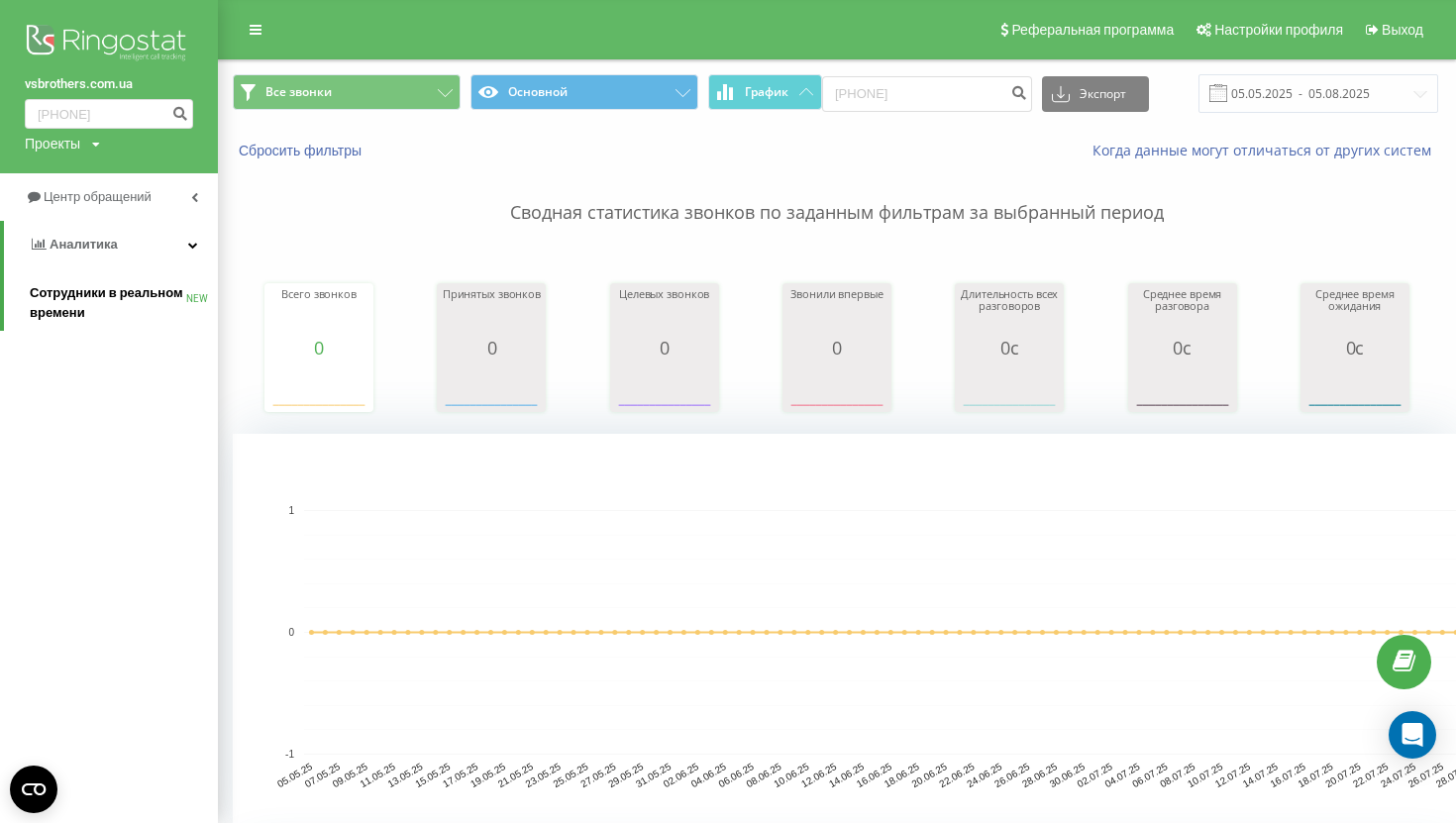 click on "Сотрудники в реальном времени" at bounding box center [108, 303] 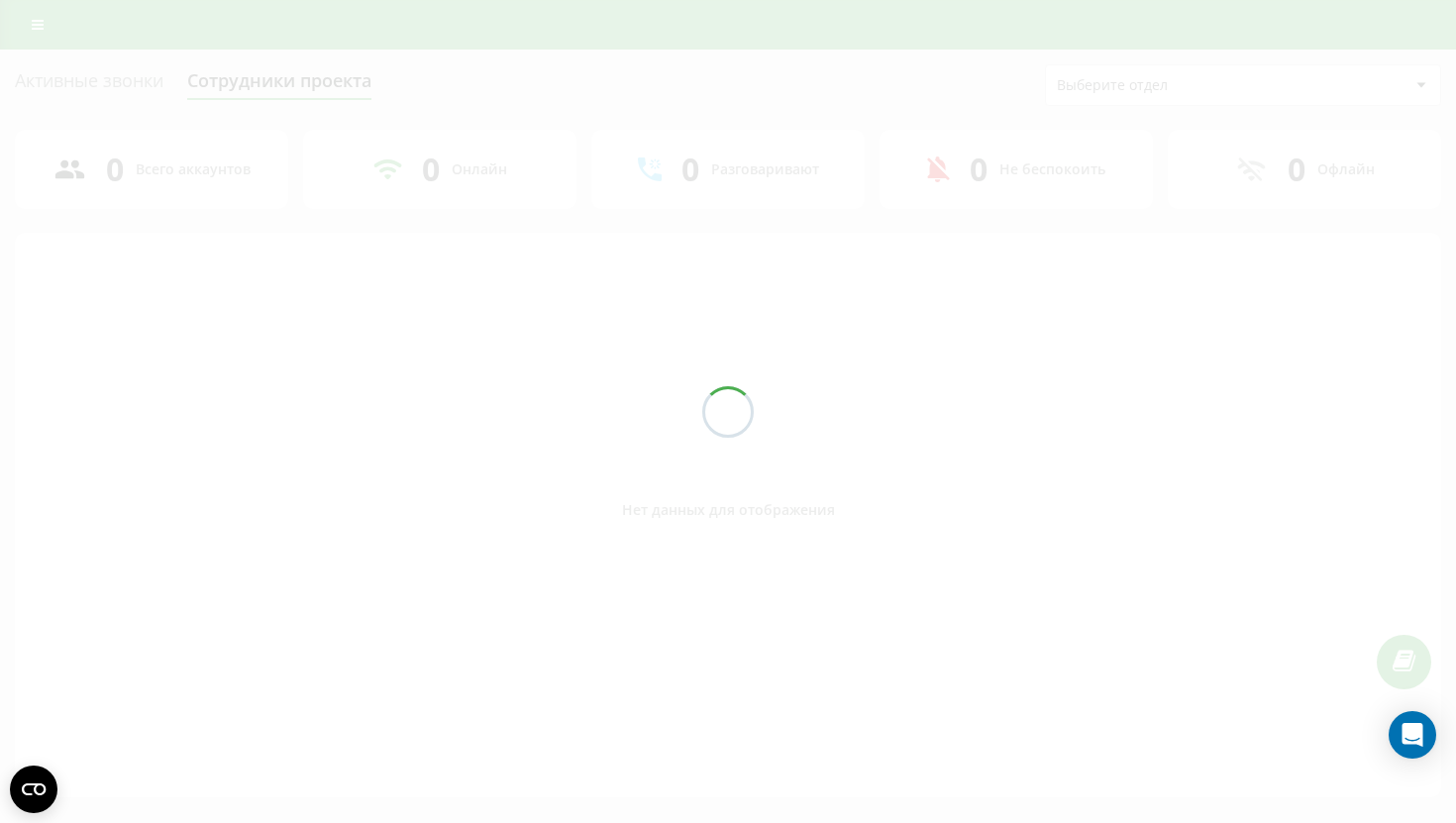 scroll, scrollTop: 0, scrollLeft: 0, axis: both 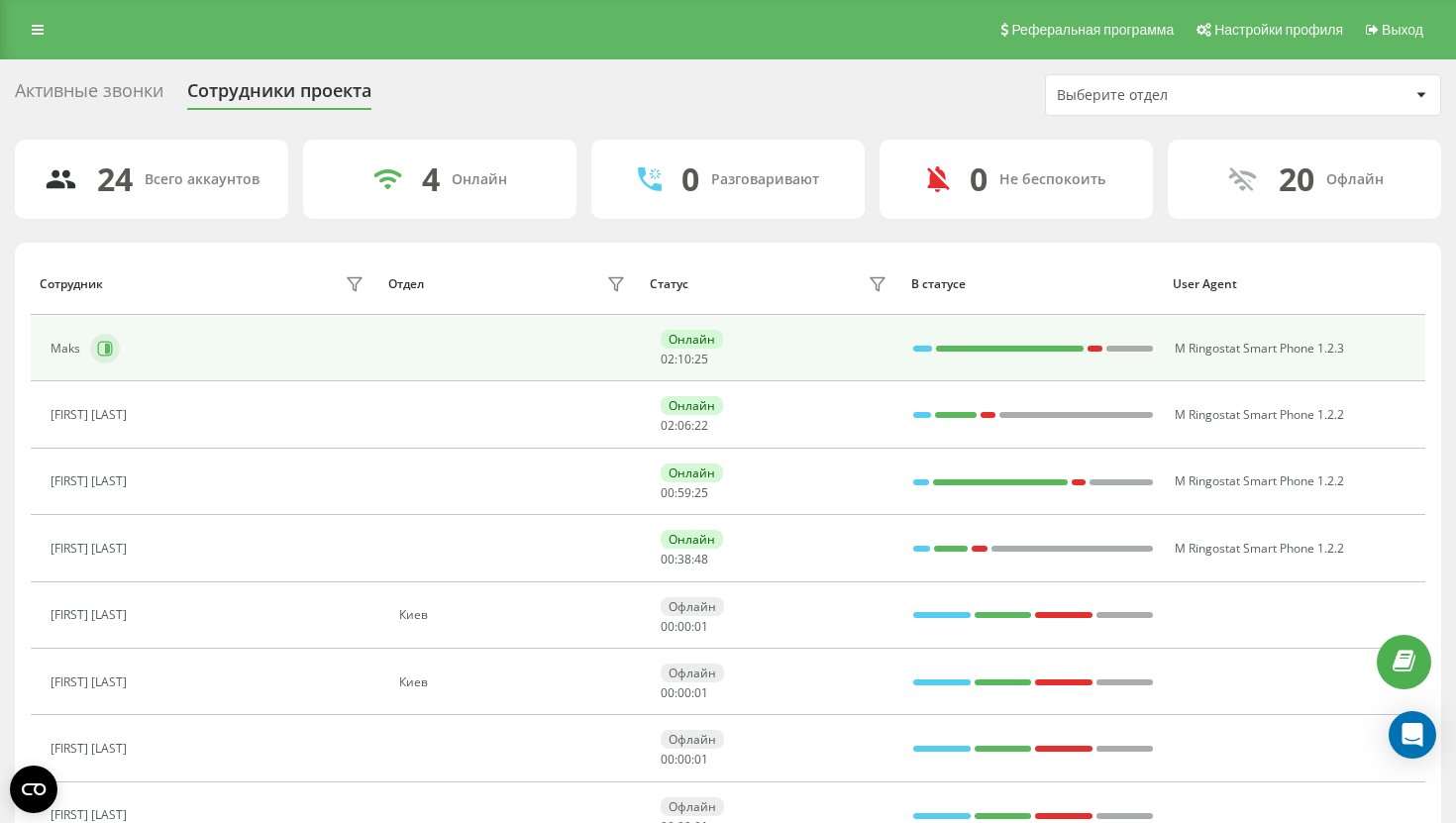 click 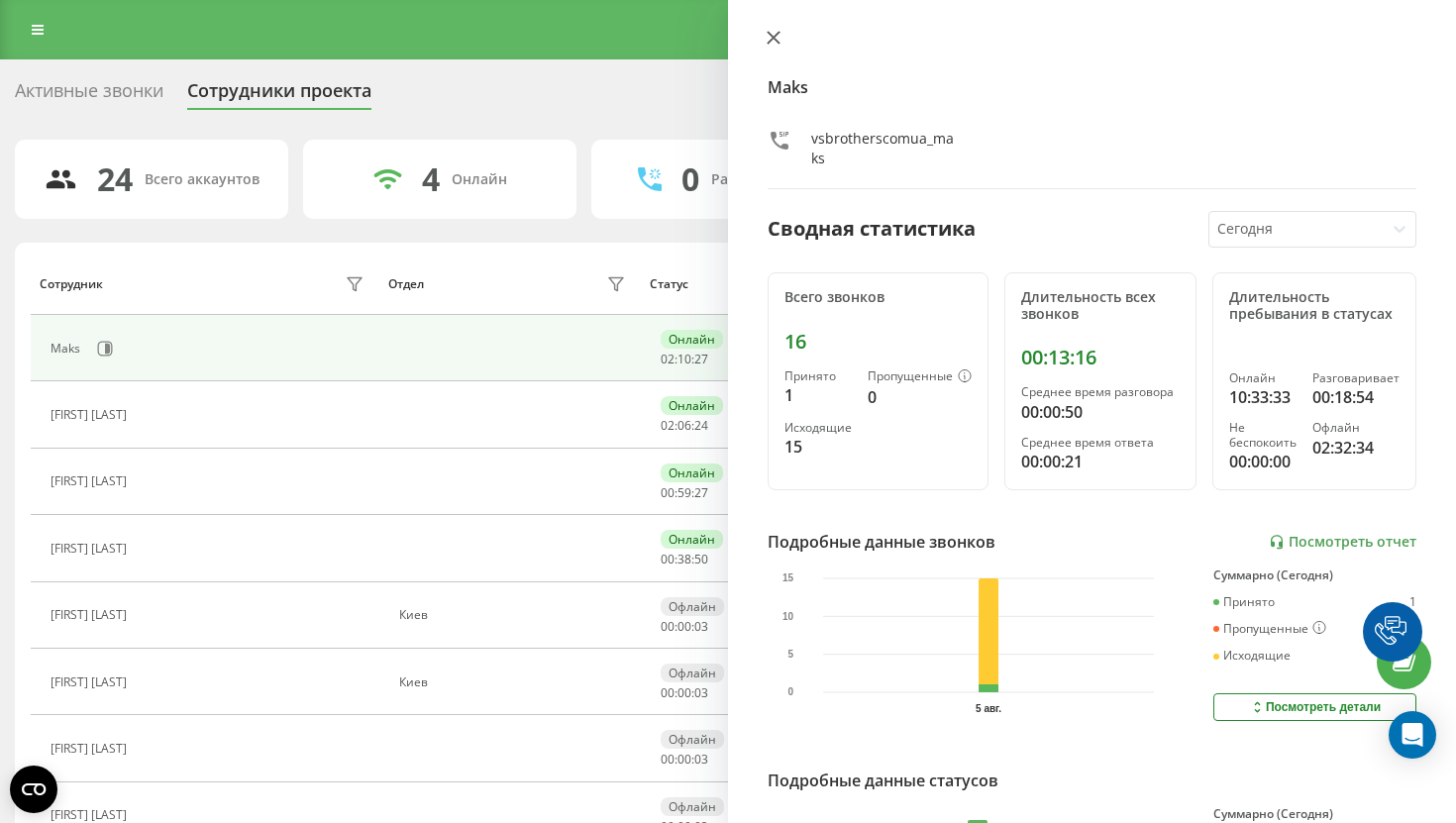 click 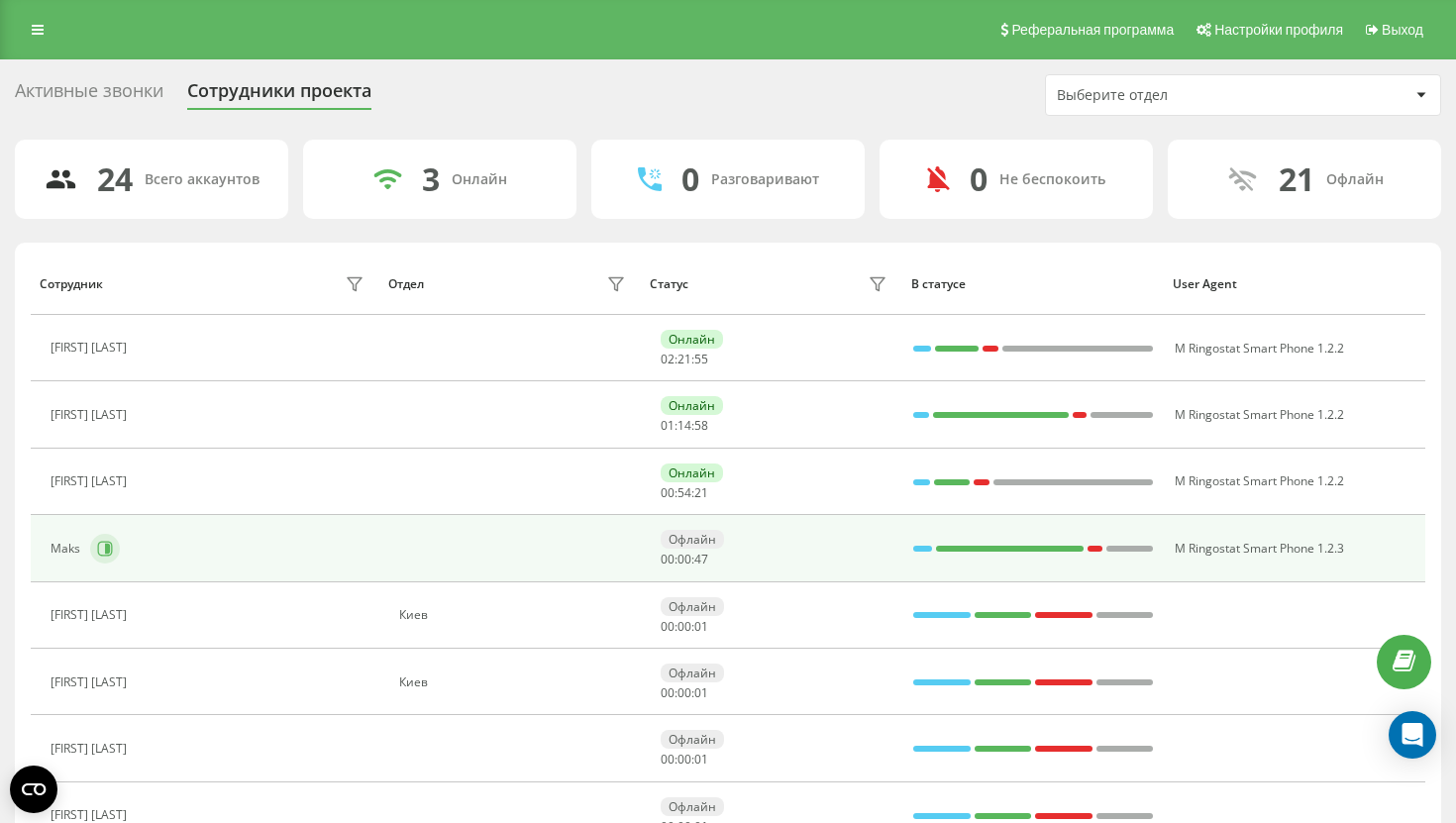 click 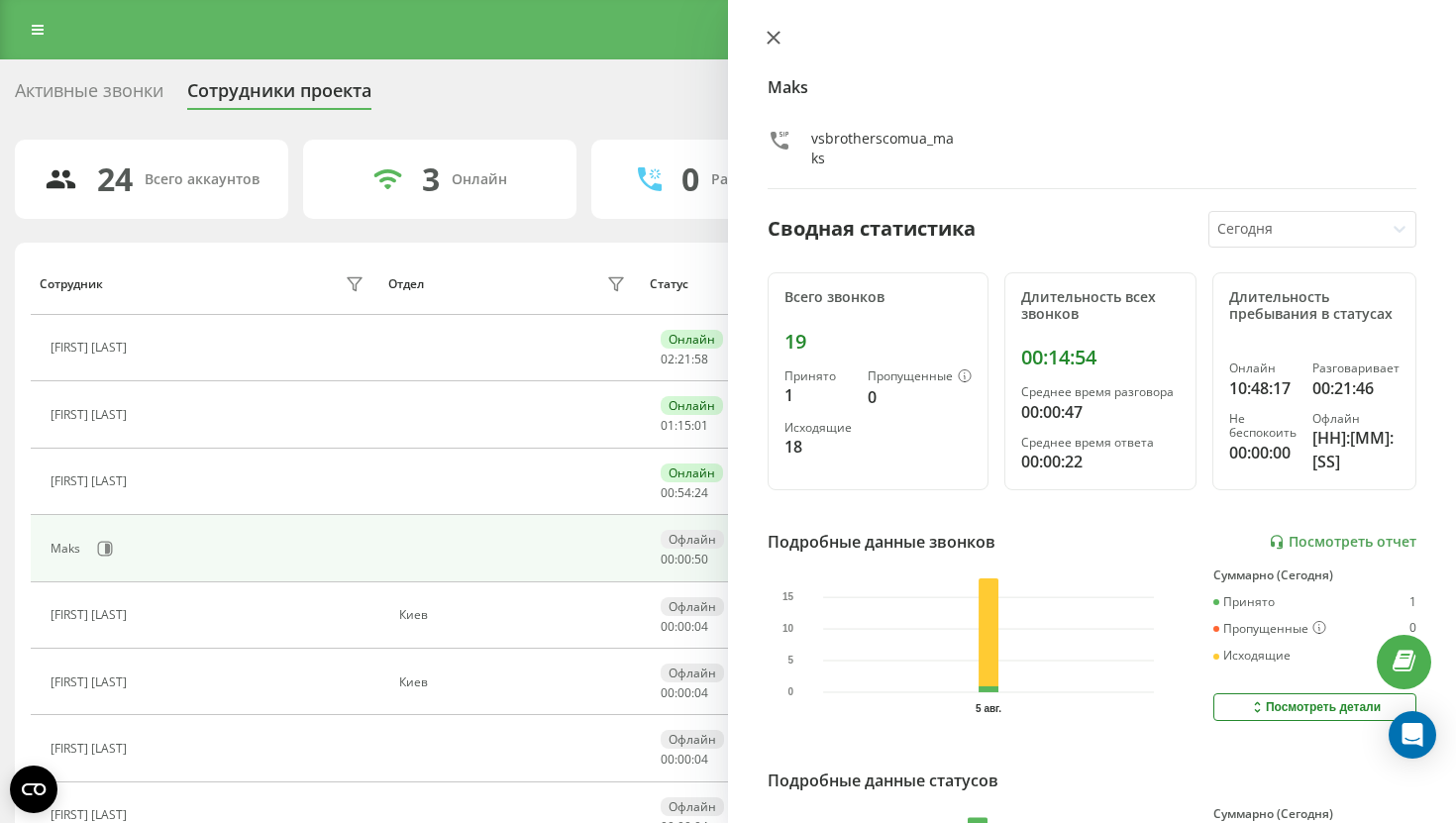 click 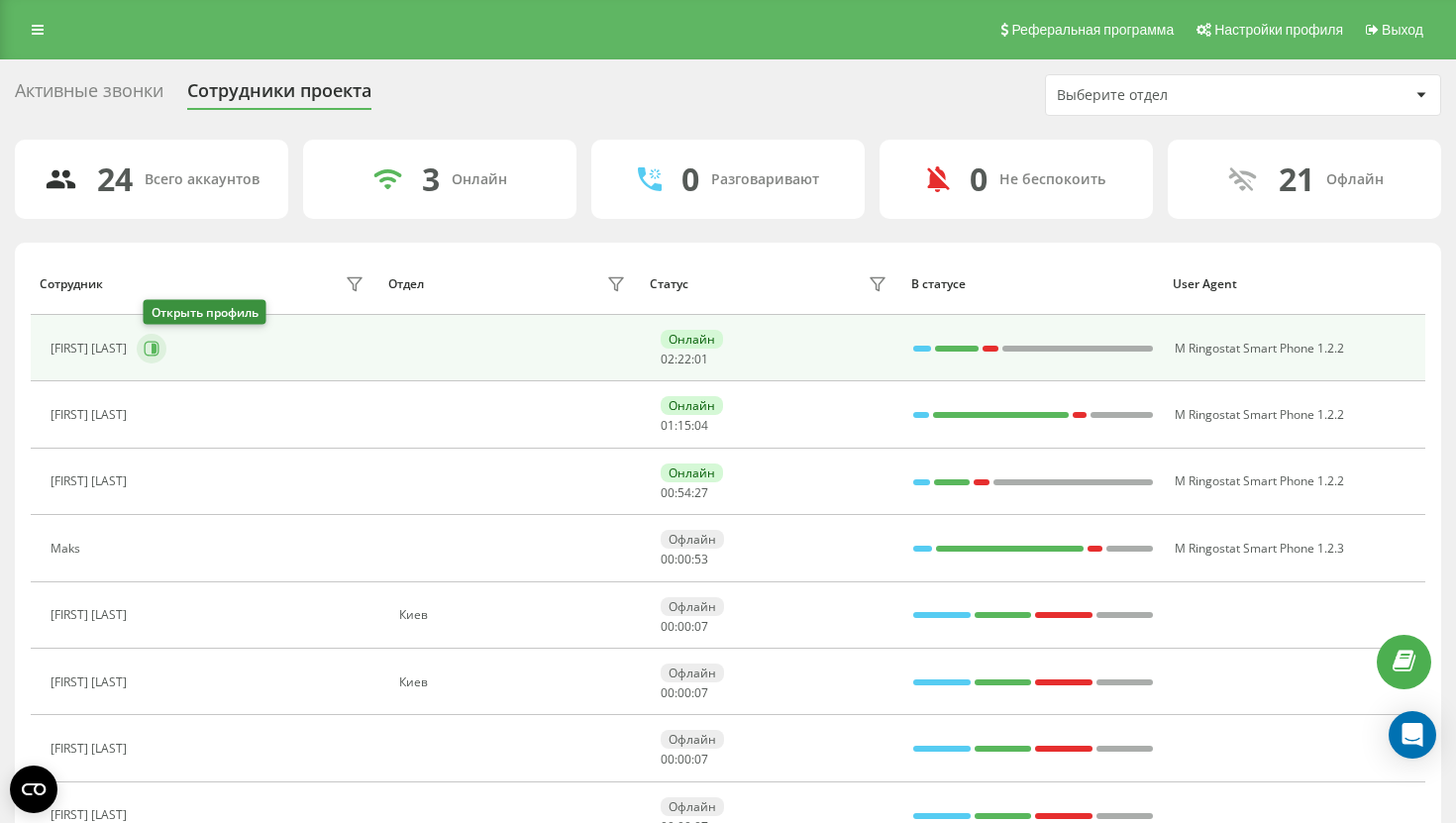 click 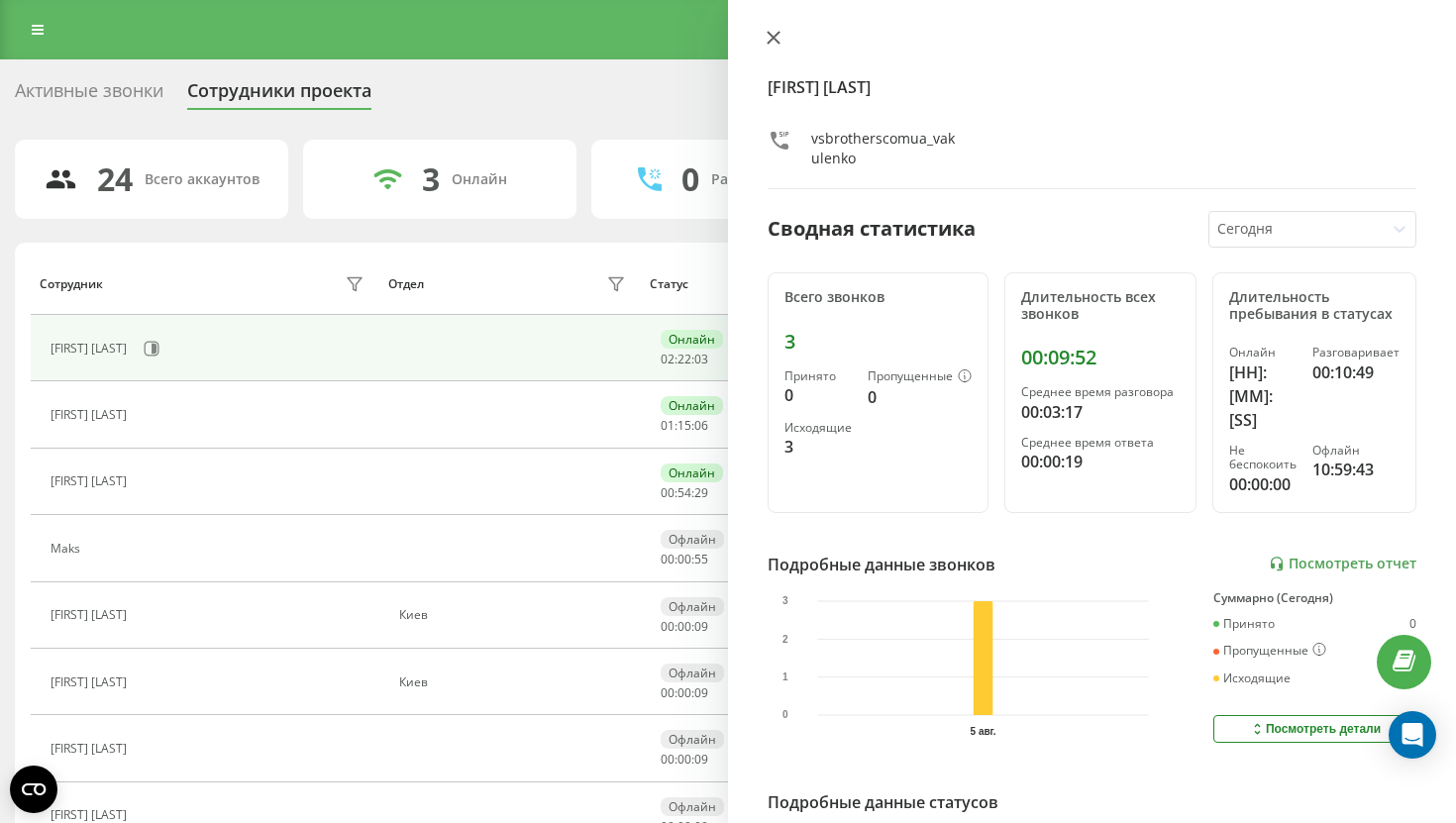 click 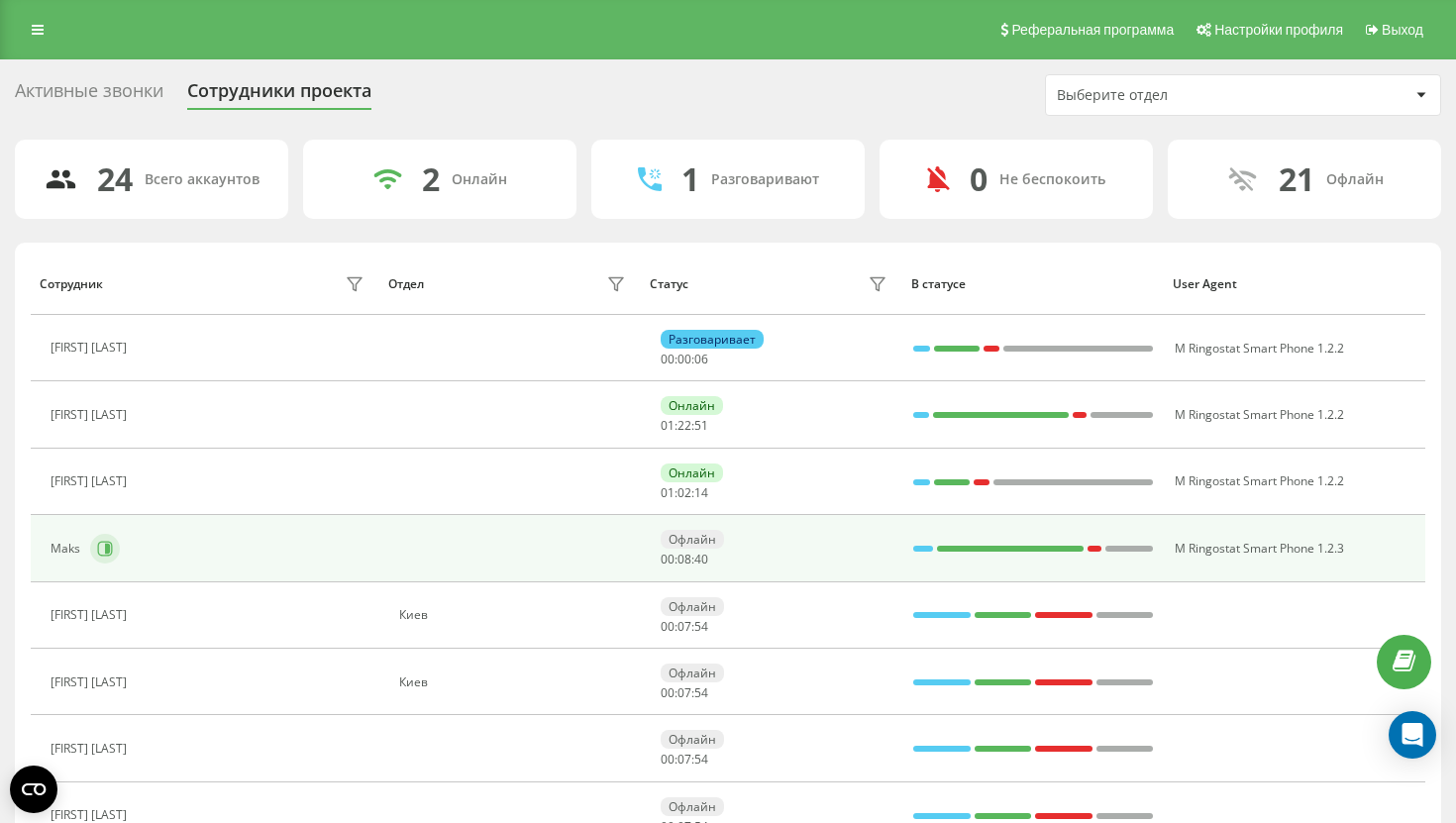 click 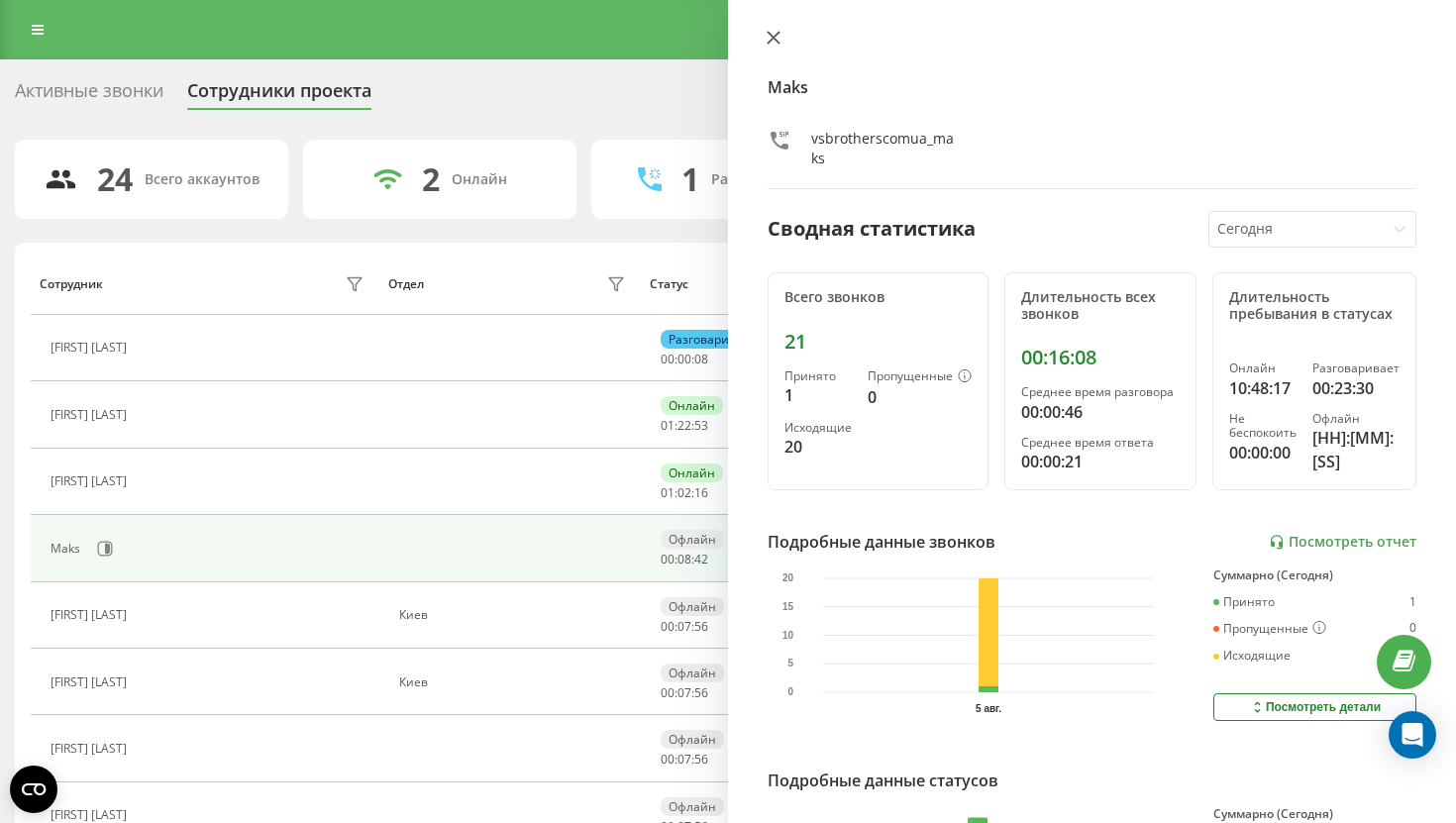 click 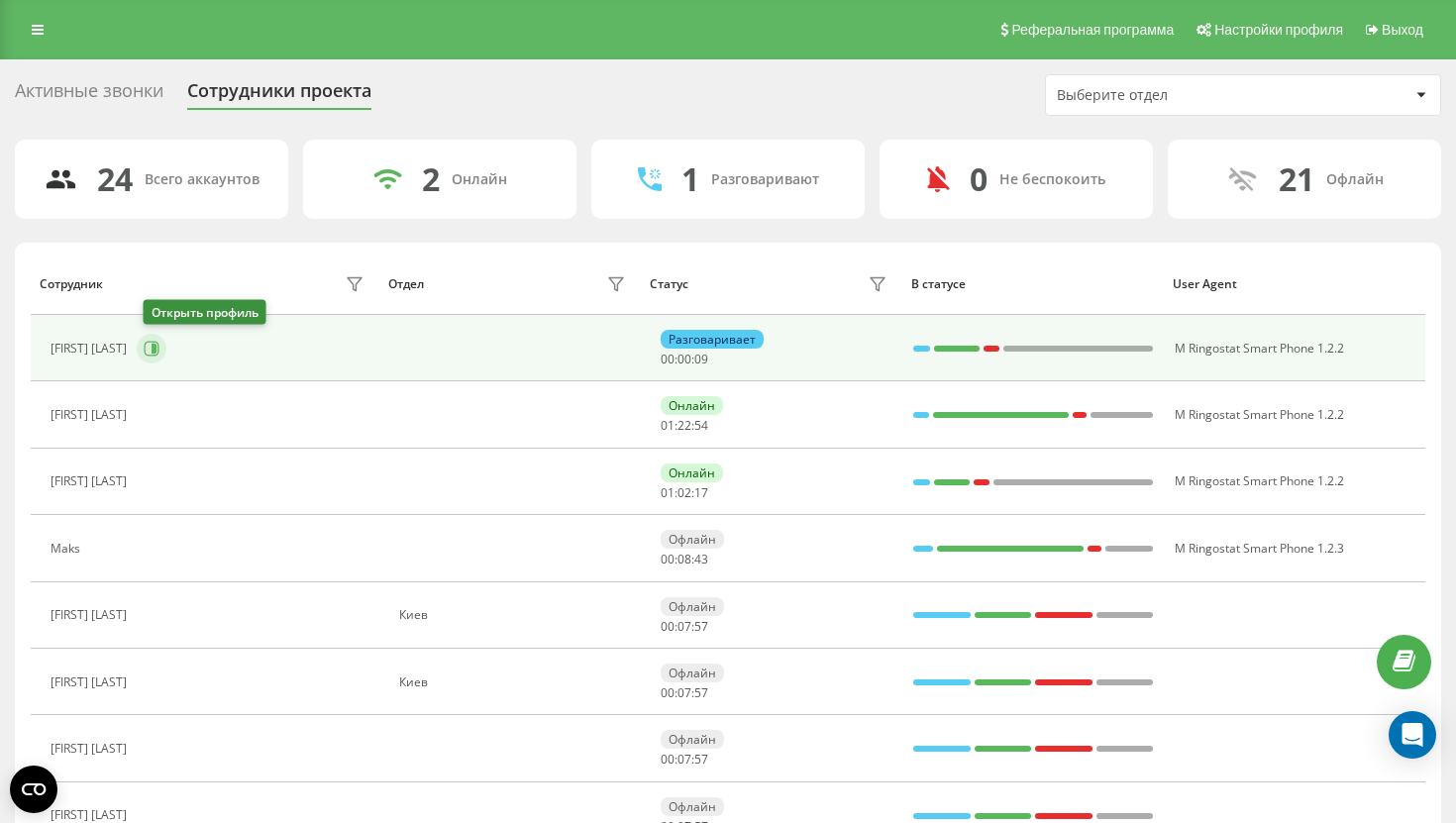 click 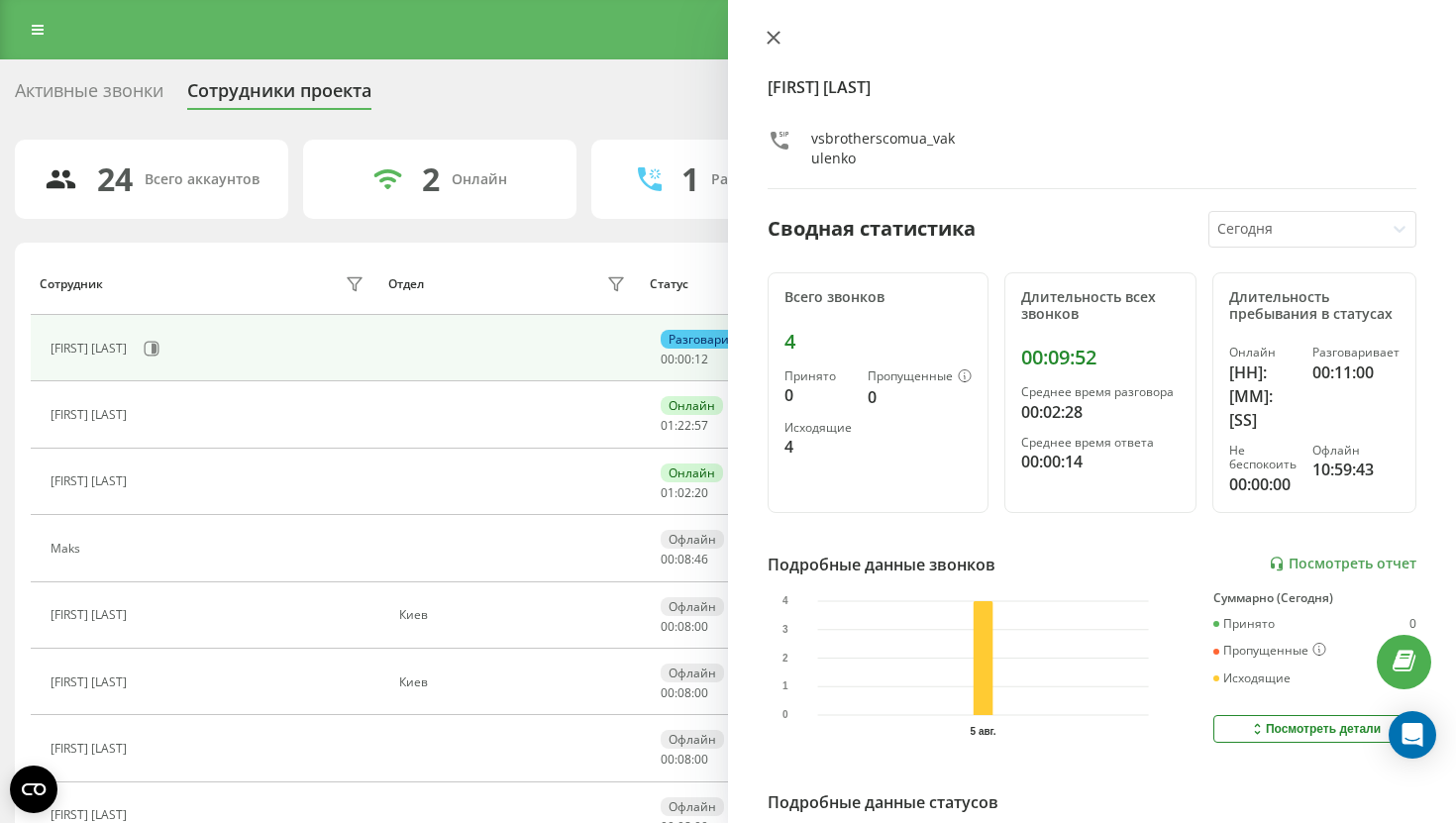 click at bounding box center (774, 39) 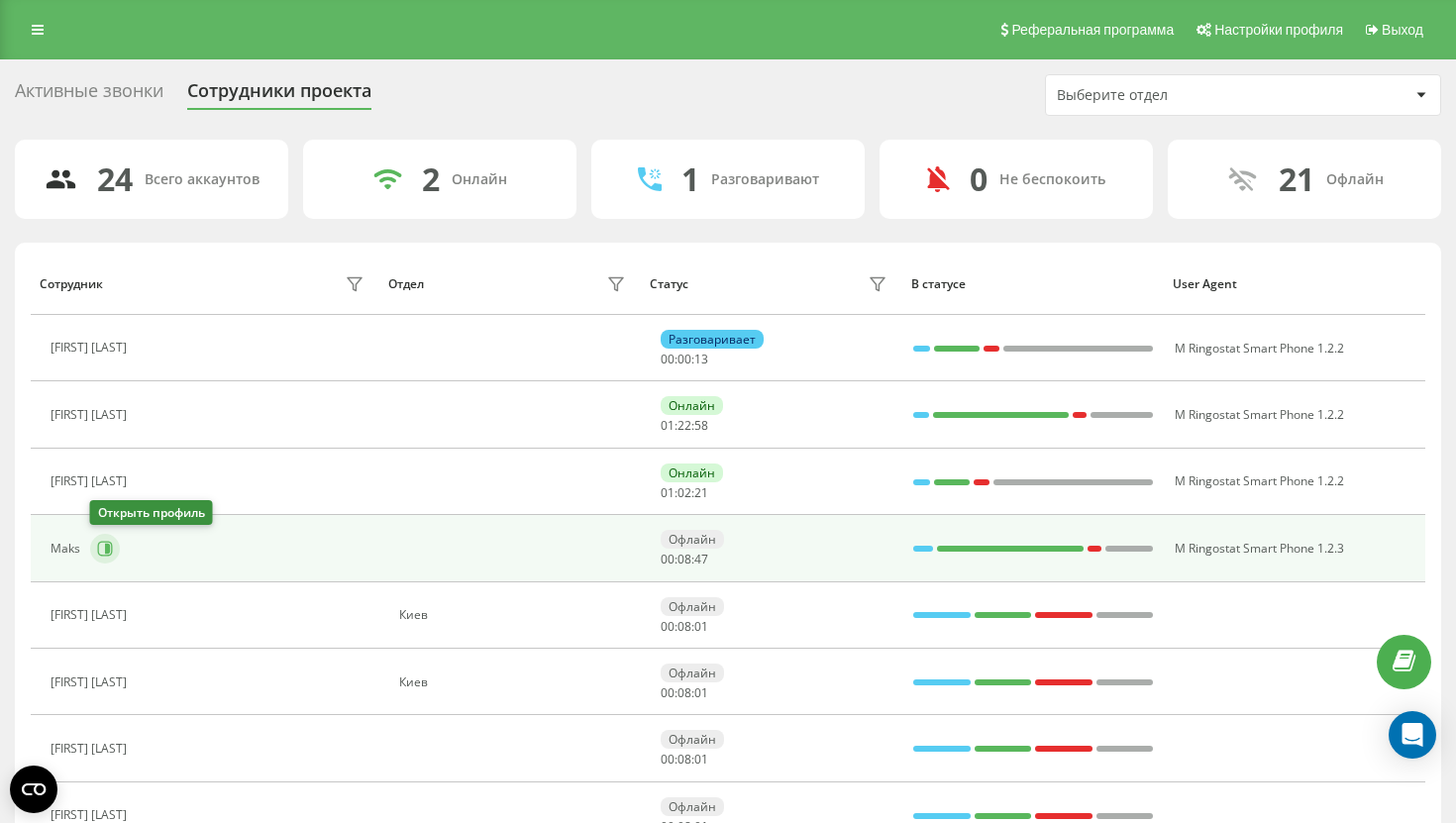 click at bounding box center [105, 549] 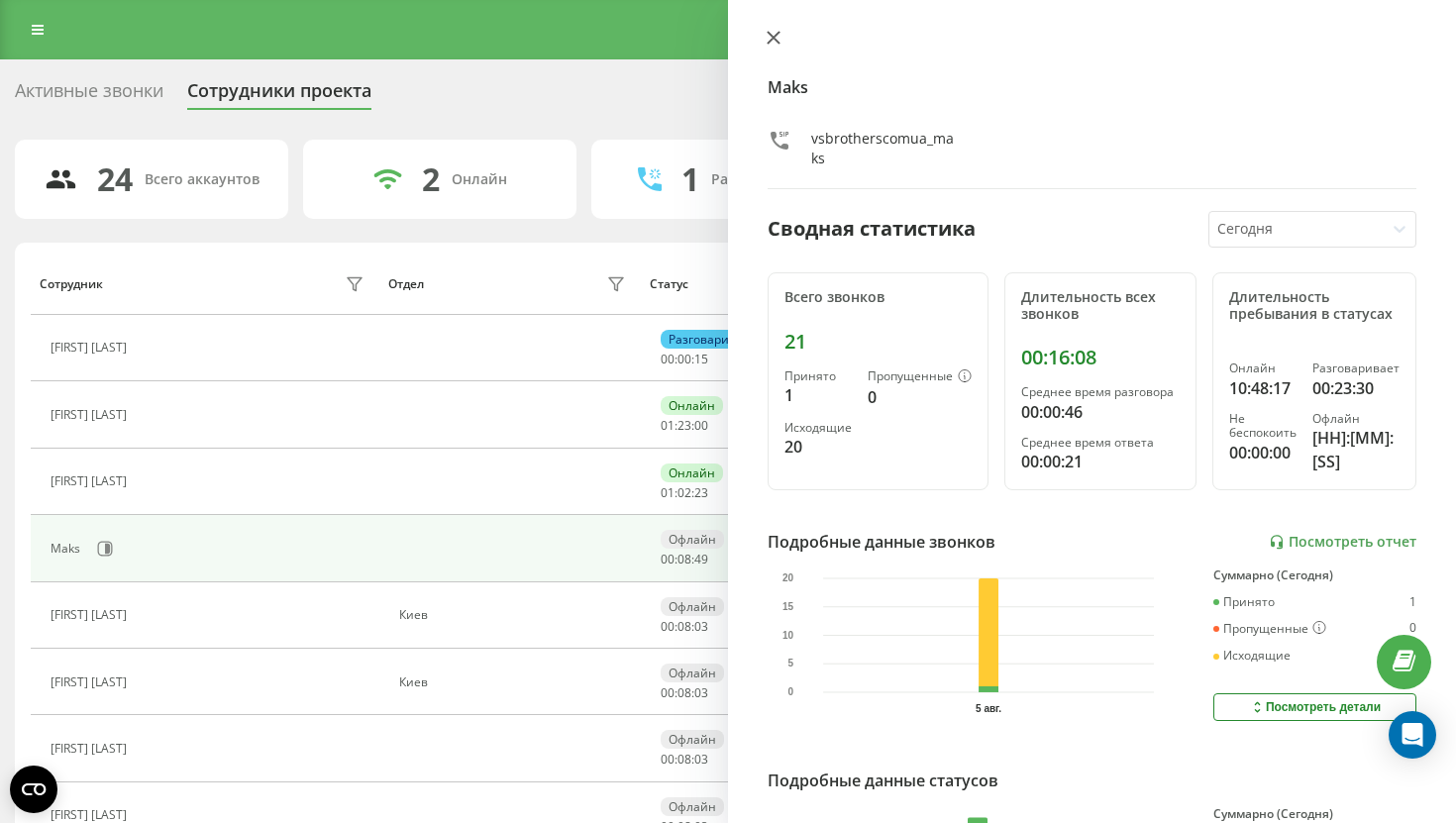 click 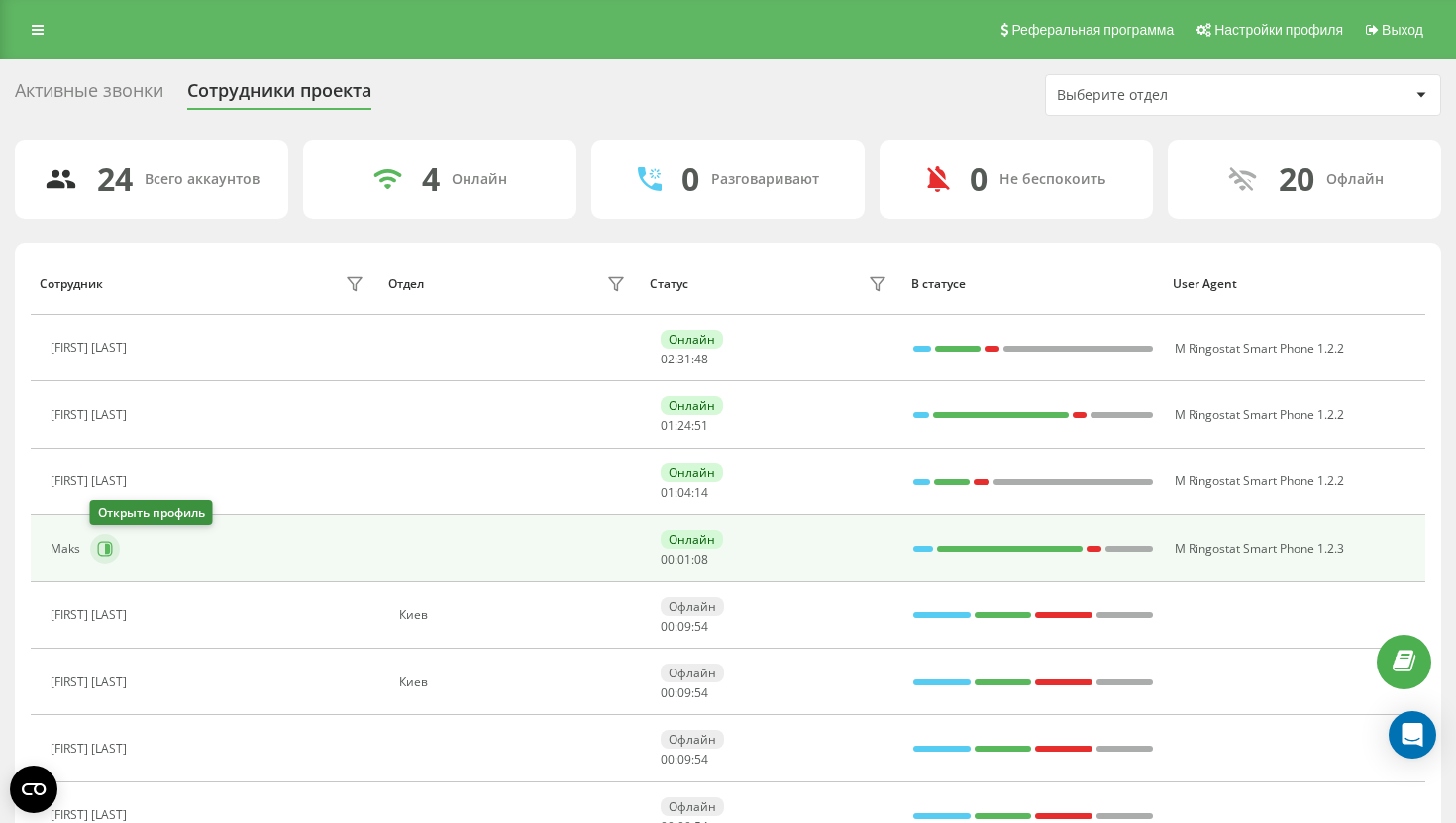 click 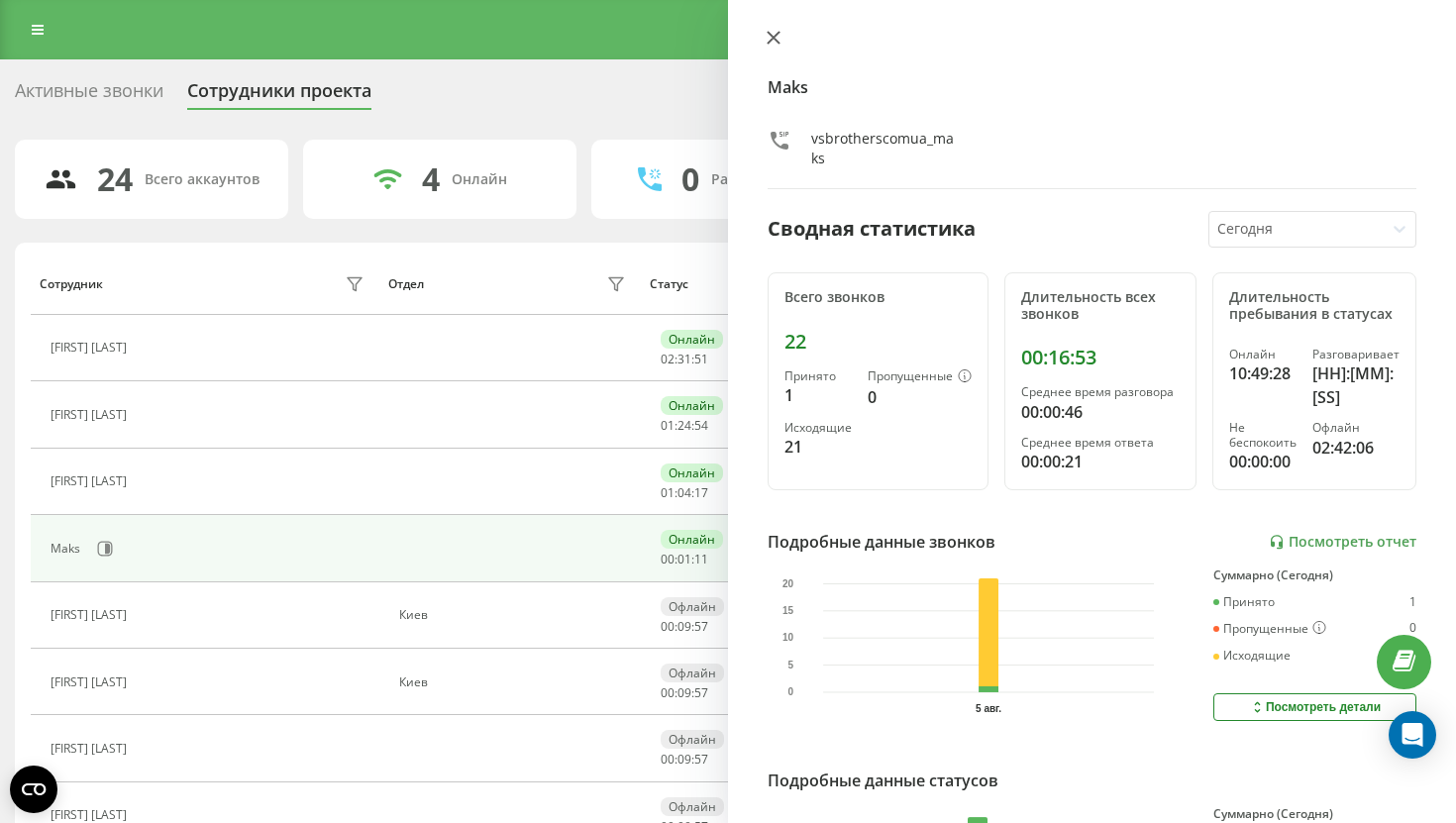click 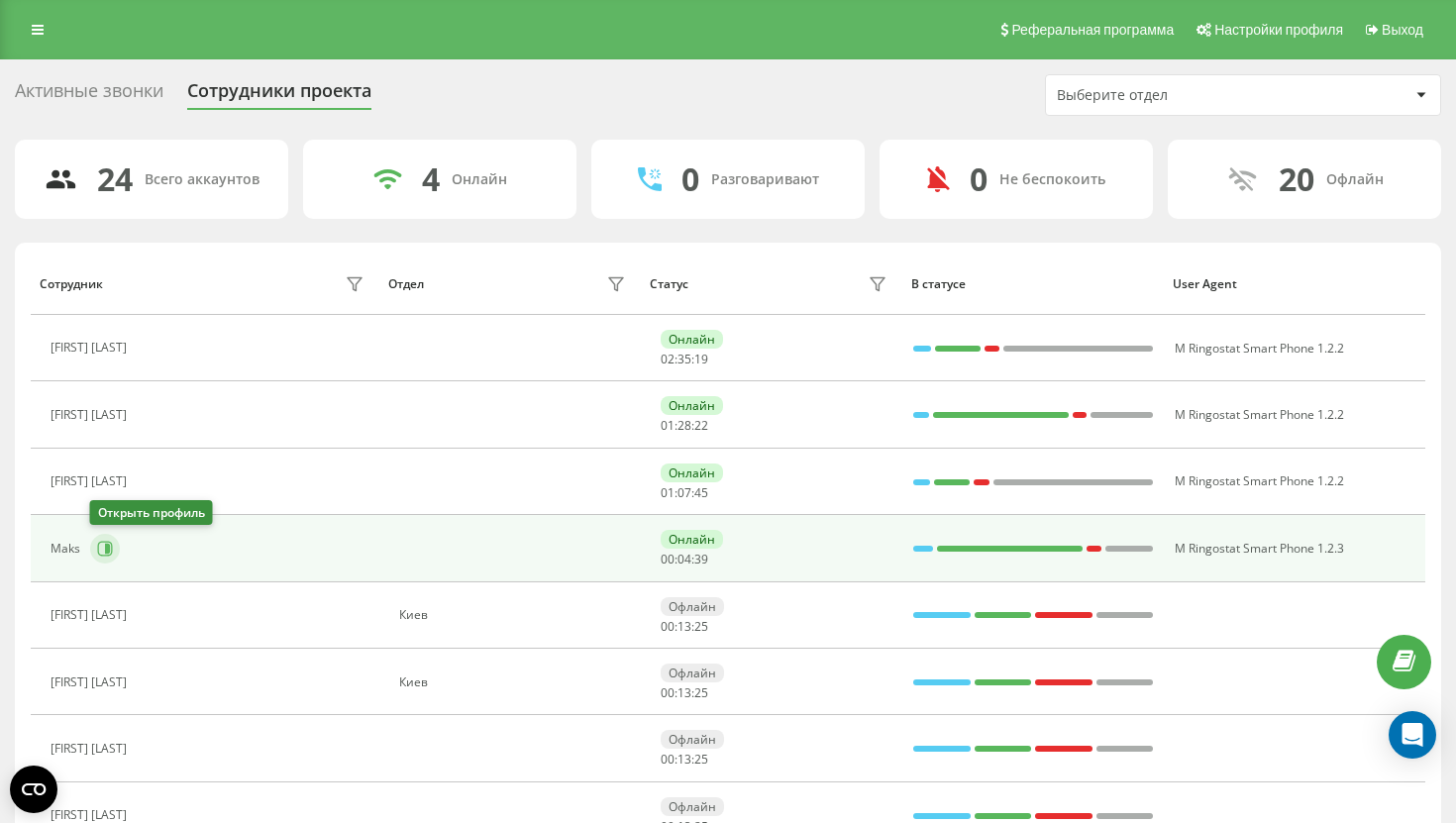 click 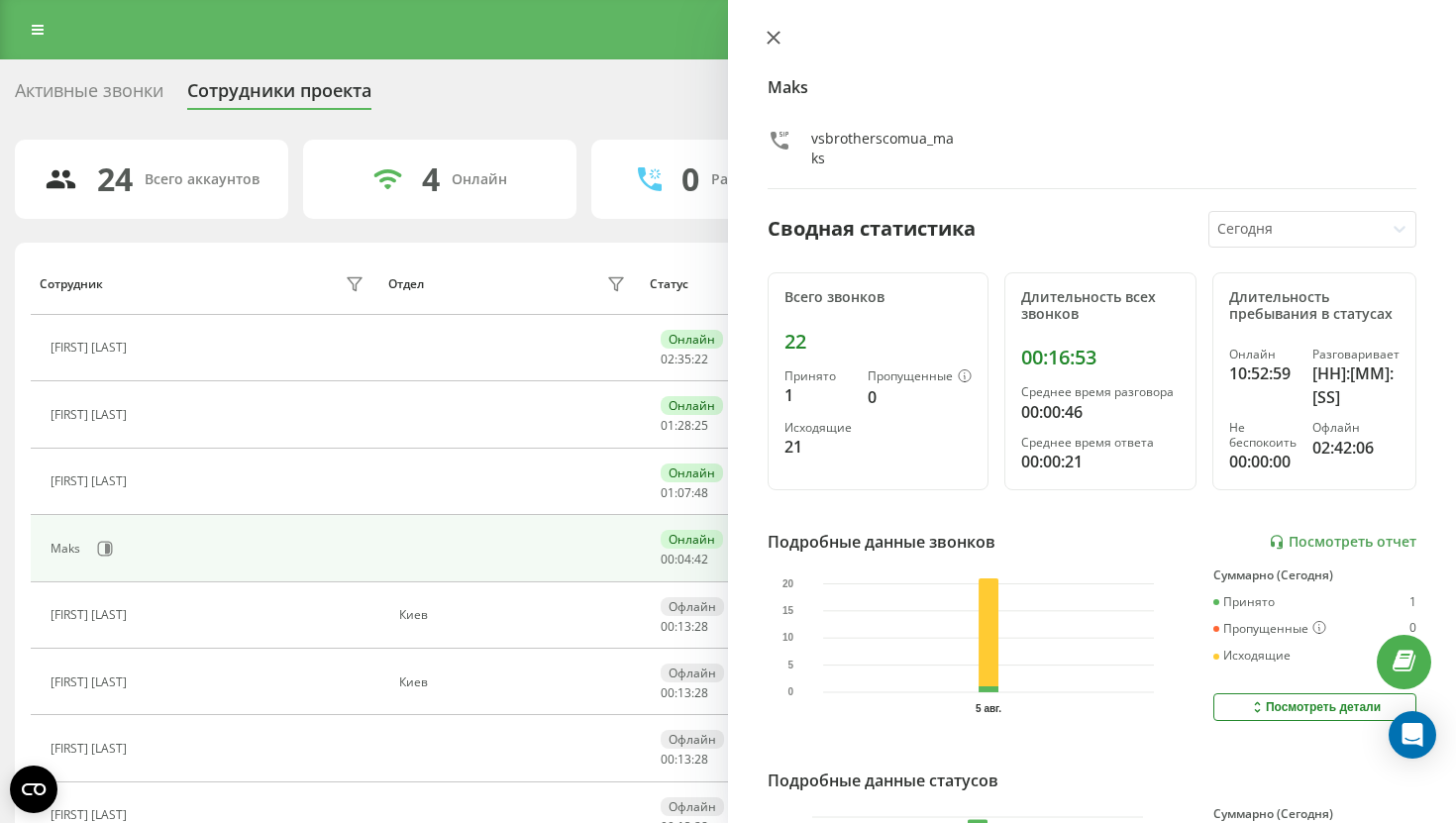 click 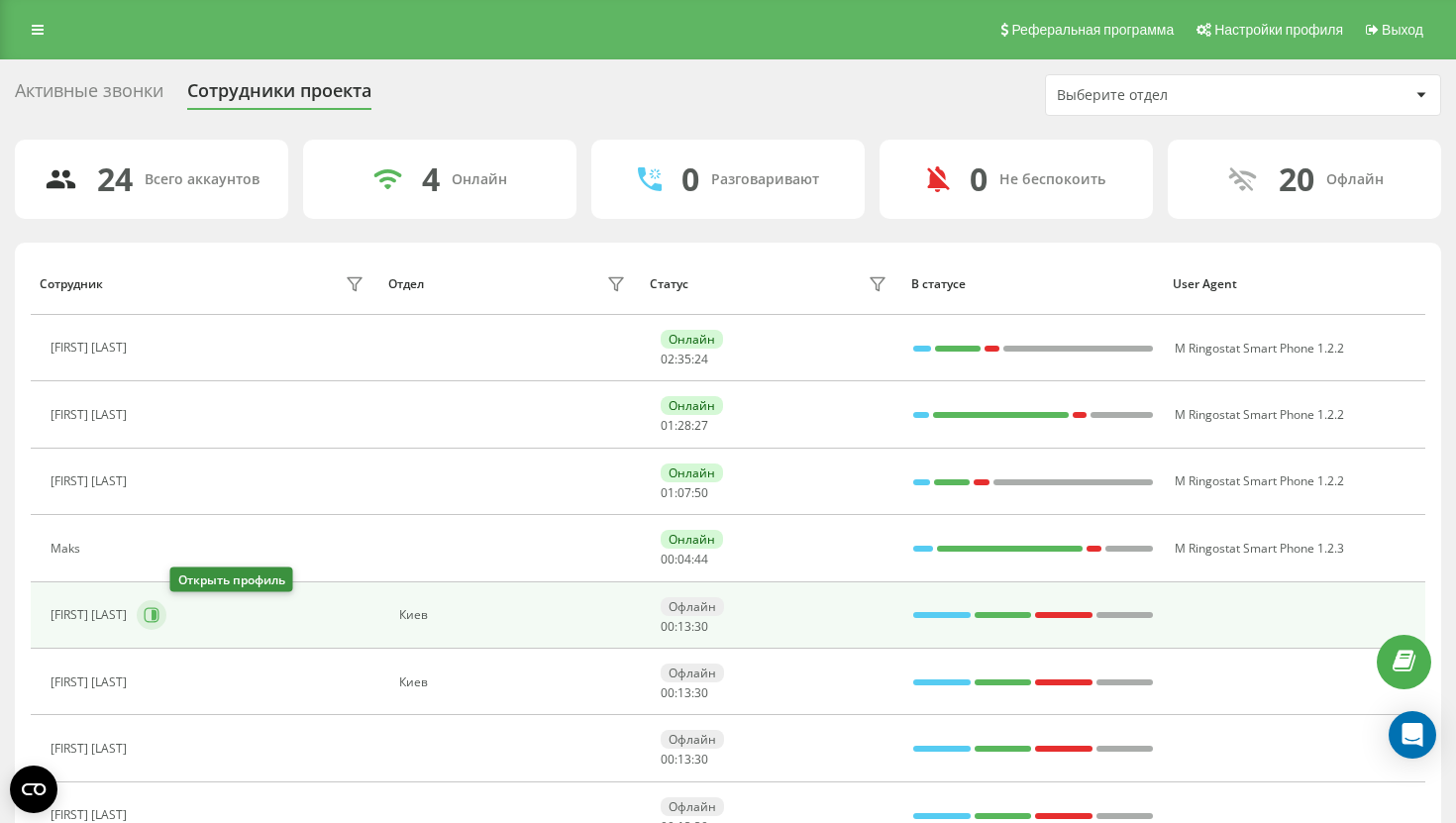 scroll, scrollTop: 127, scrollLeft: 0, axis: vertical 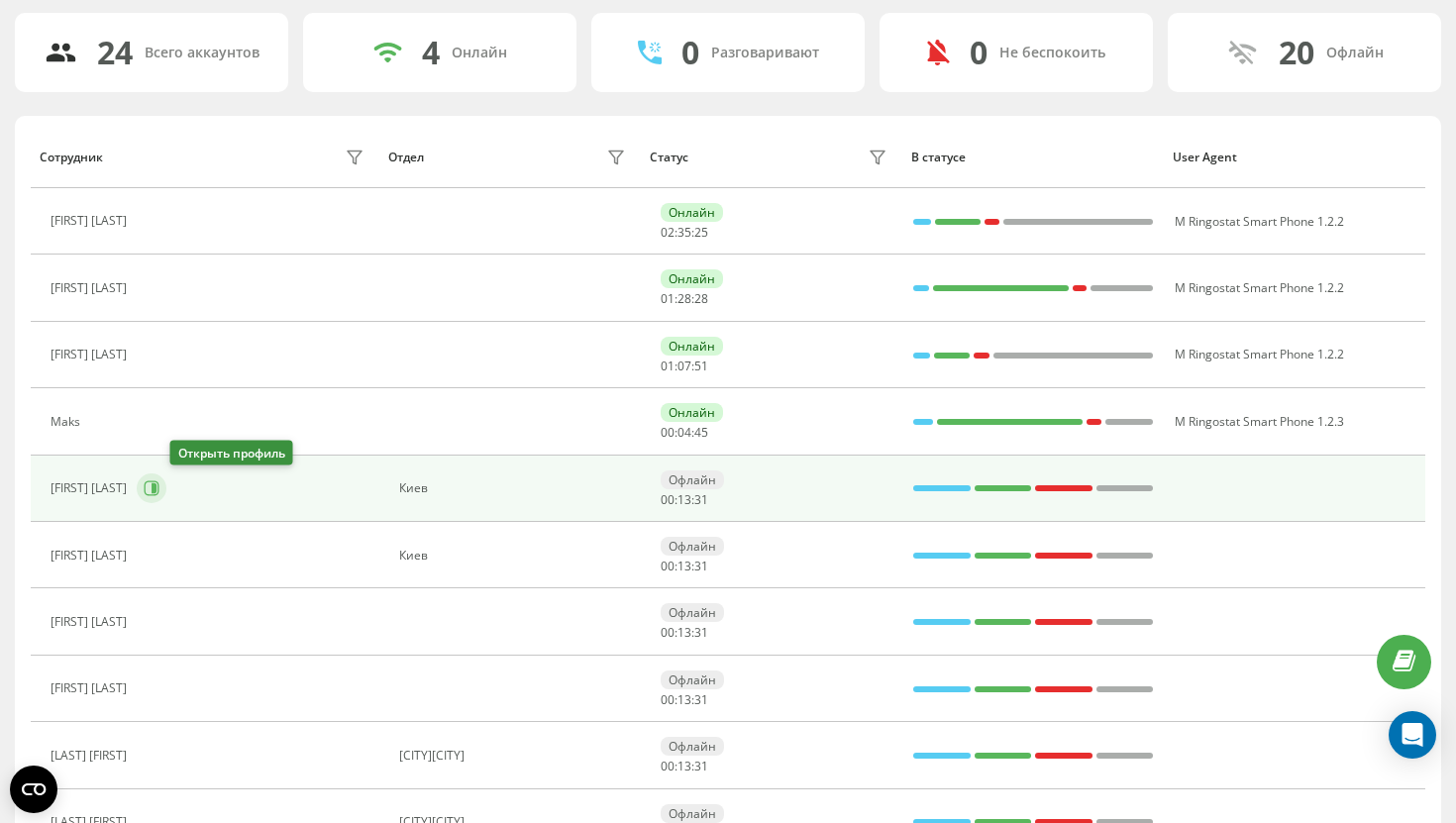 click 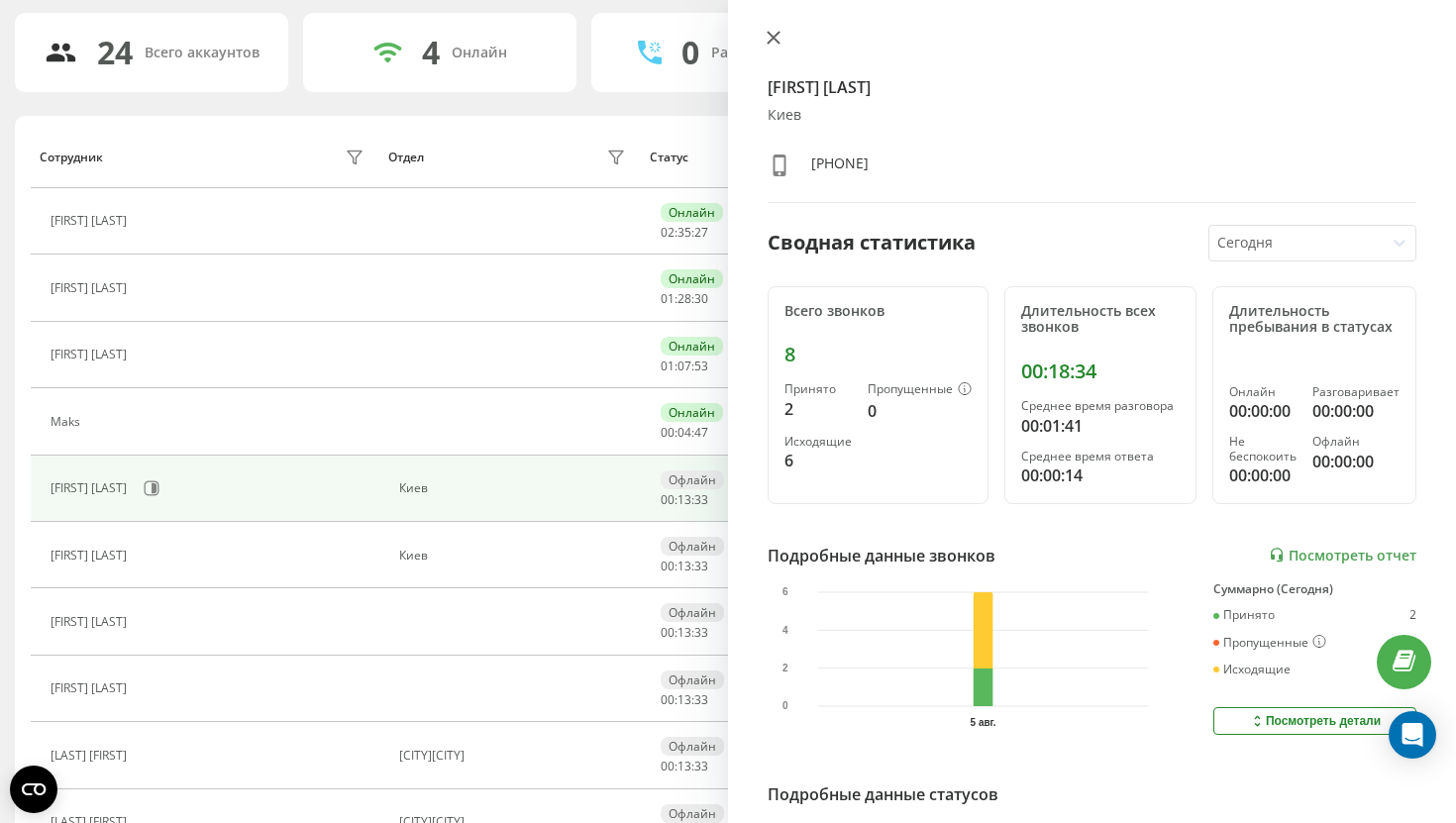 click at bounding box center [774, 39] 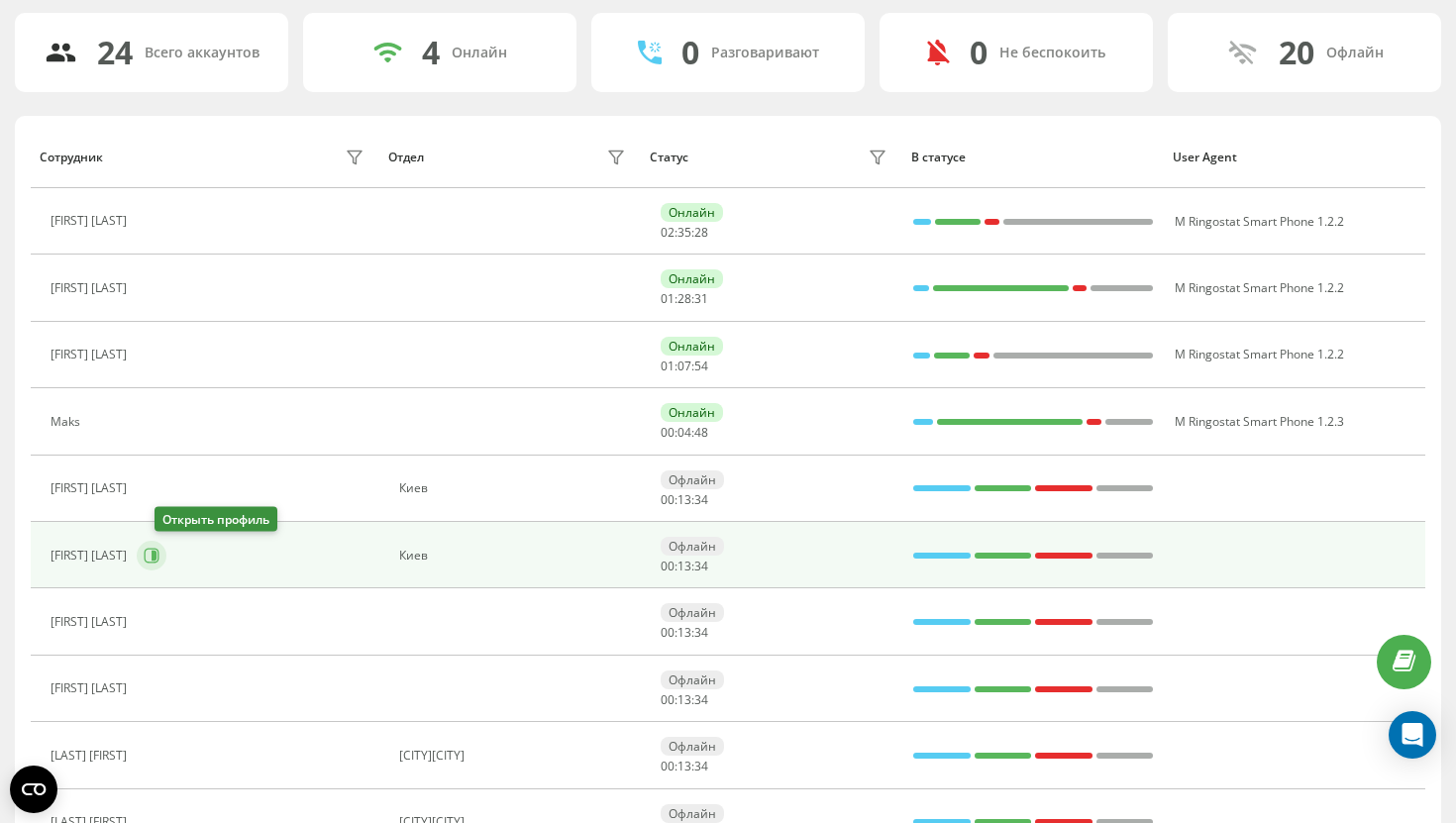 click at bounding box center [152, 556] 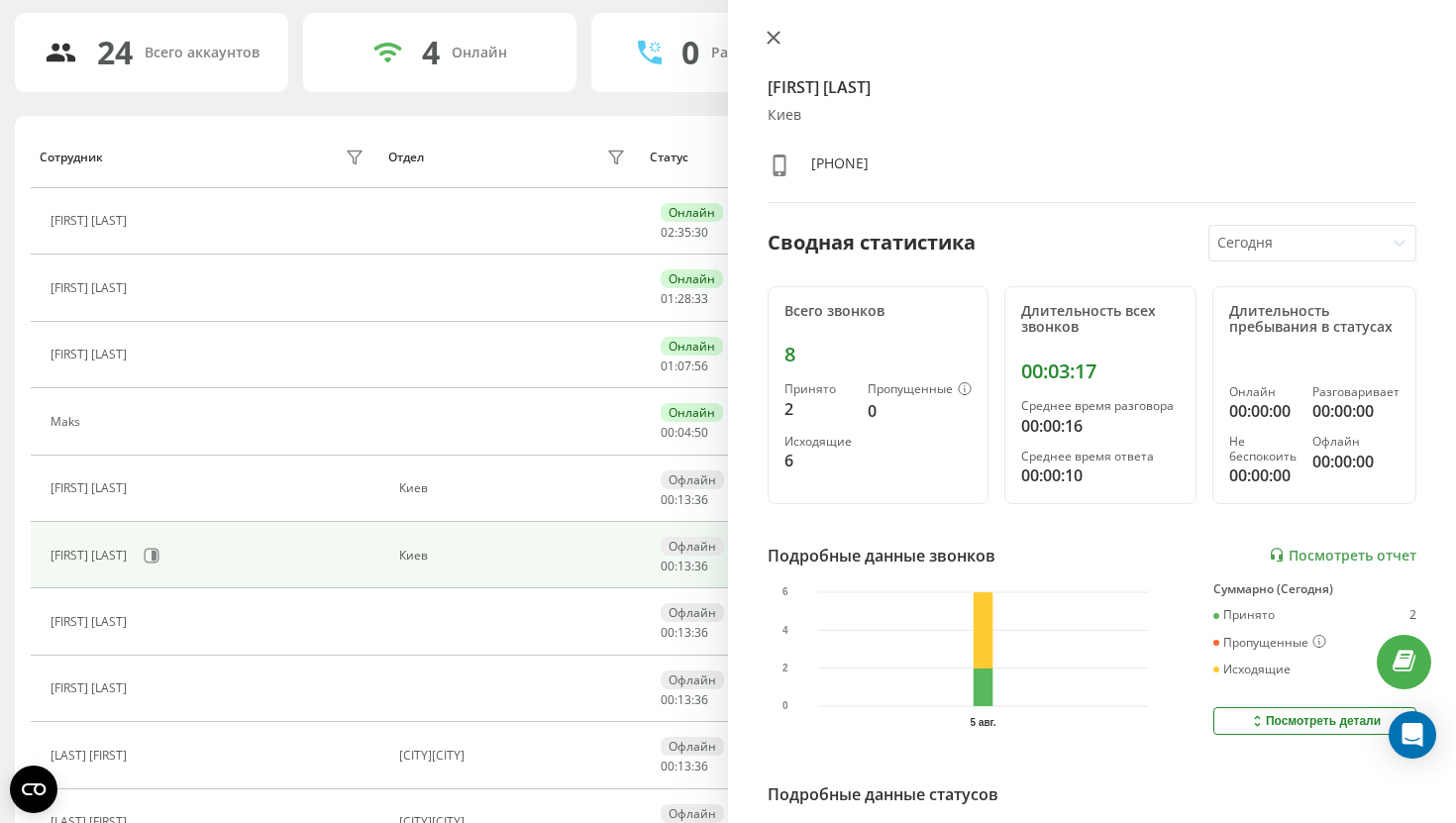 click 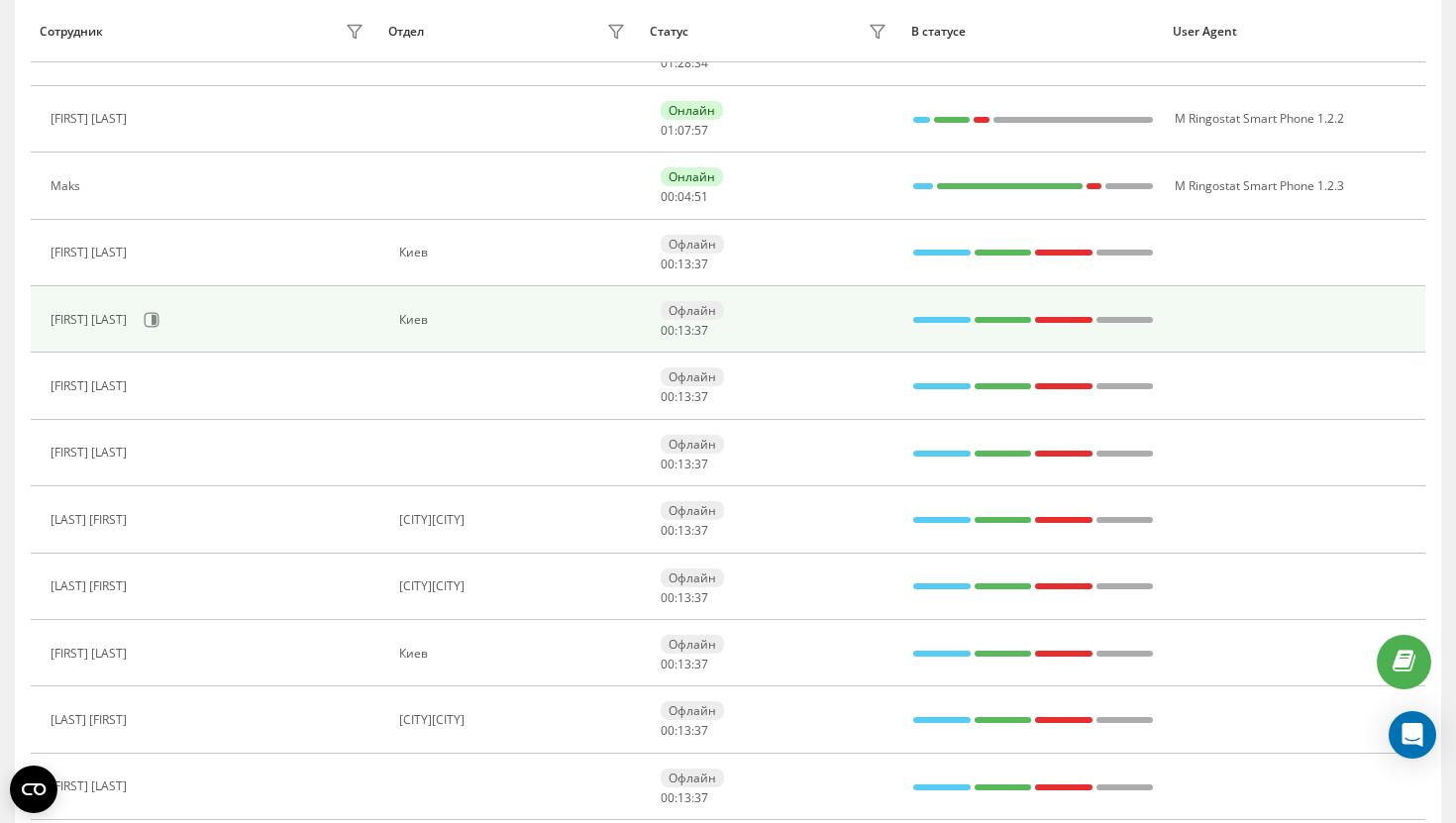scroll, scrollTop: 424, scrollLeft: 0, axis: vertical 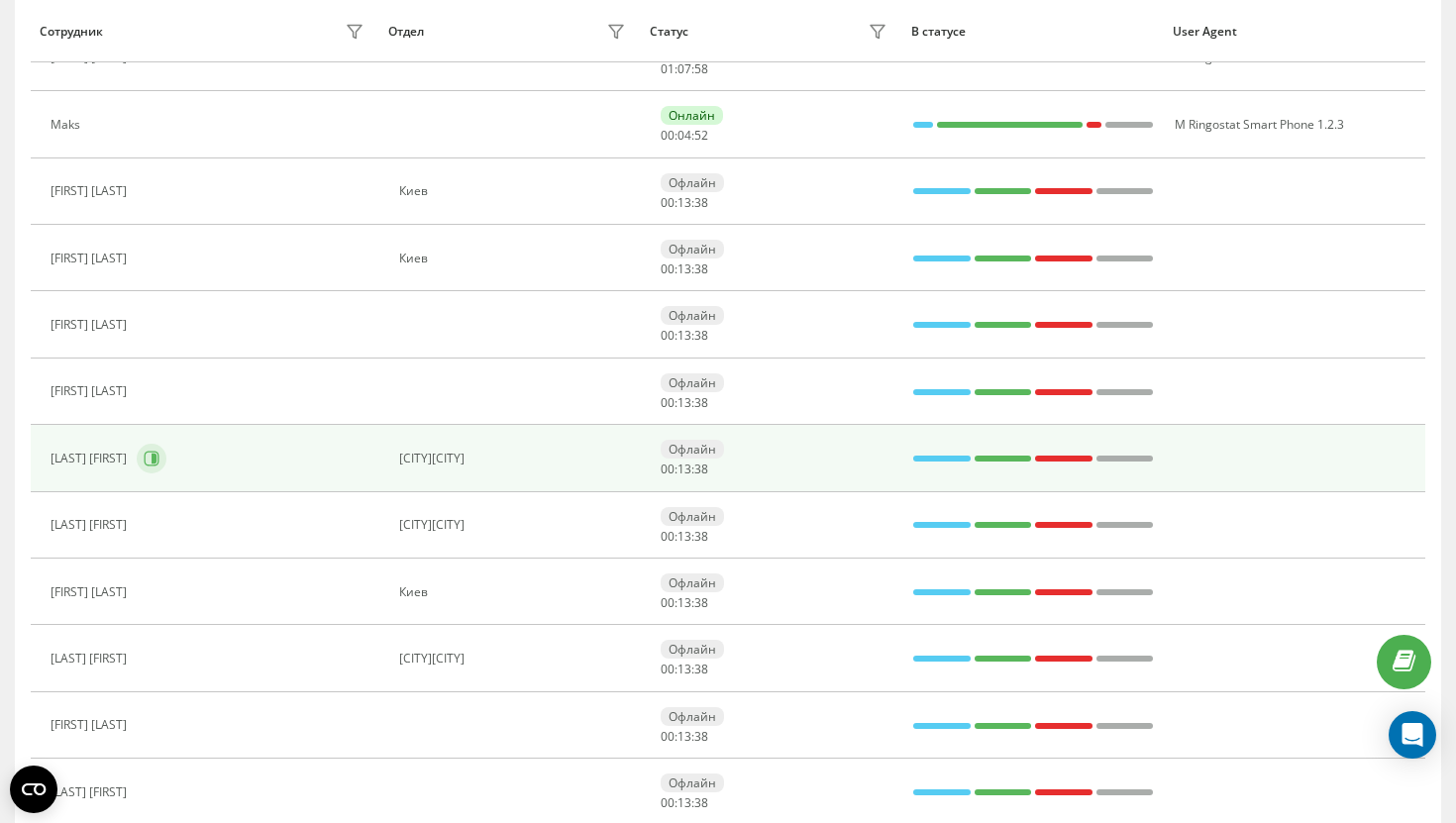 click at bounding box center [152, 459] 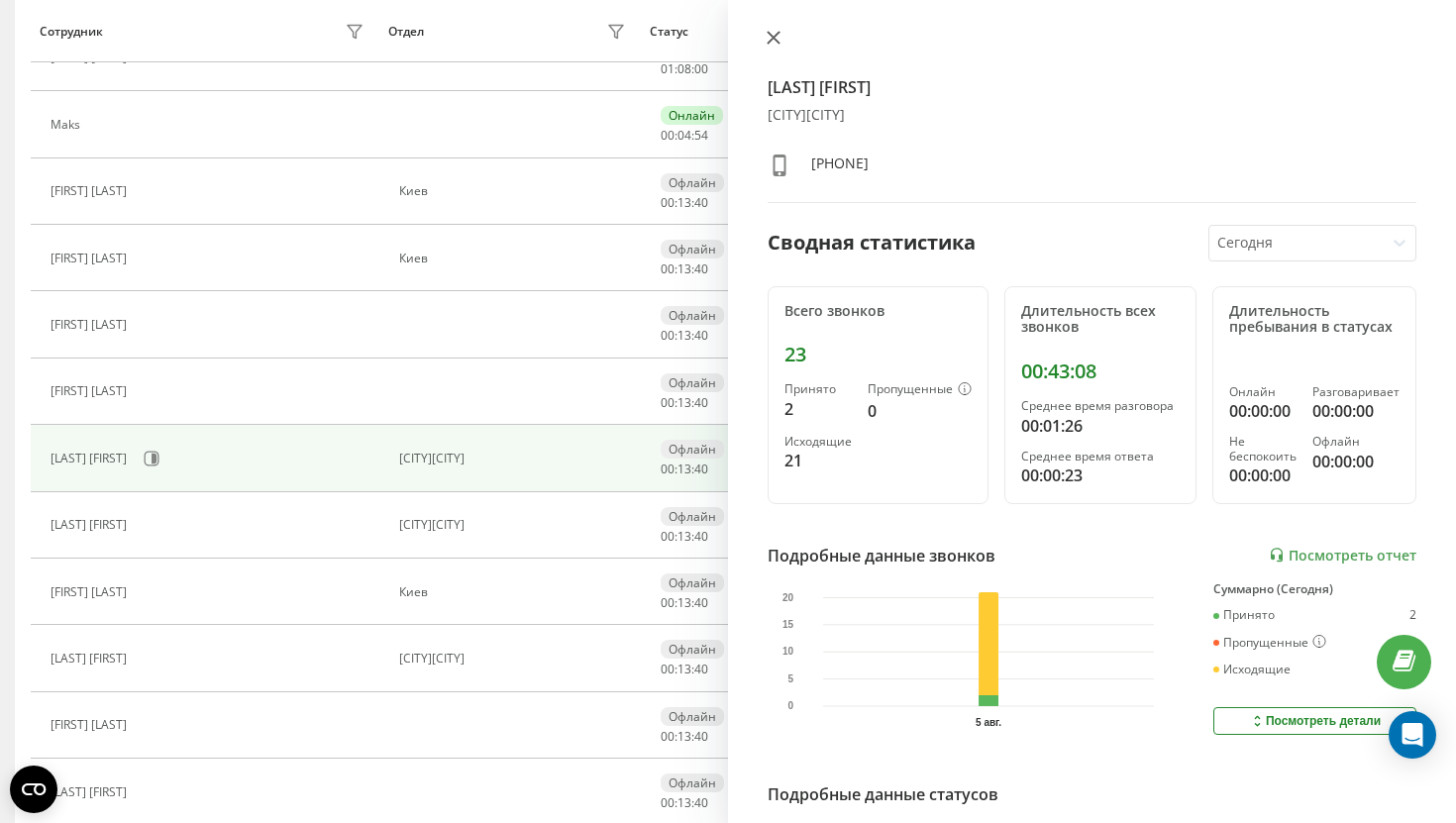 click 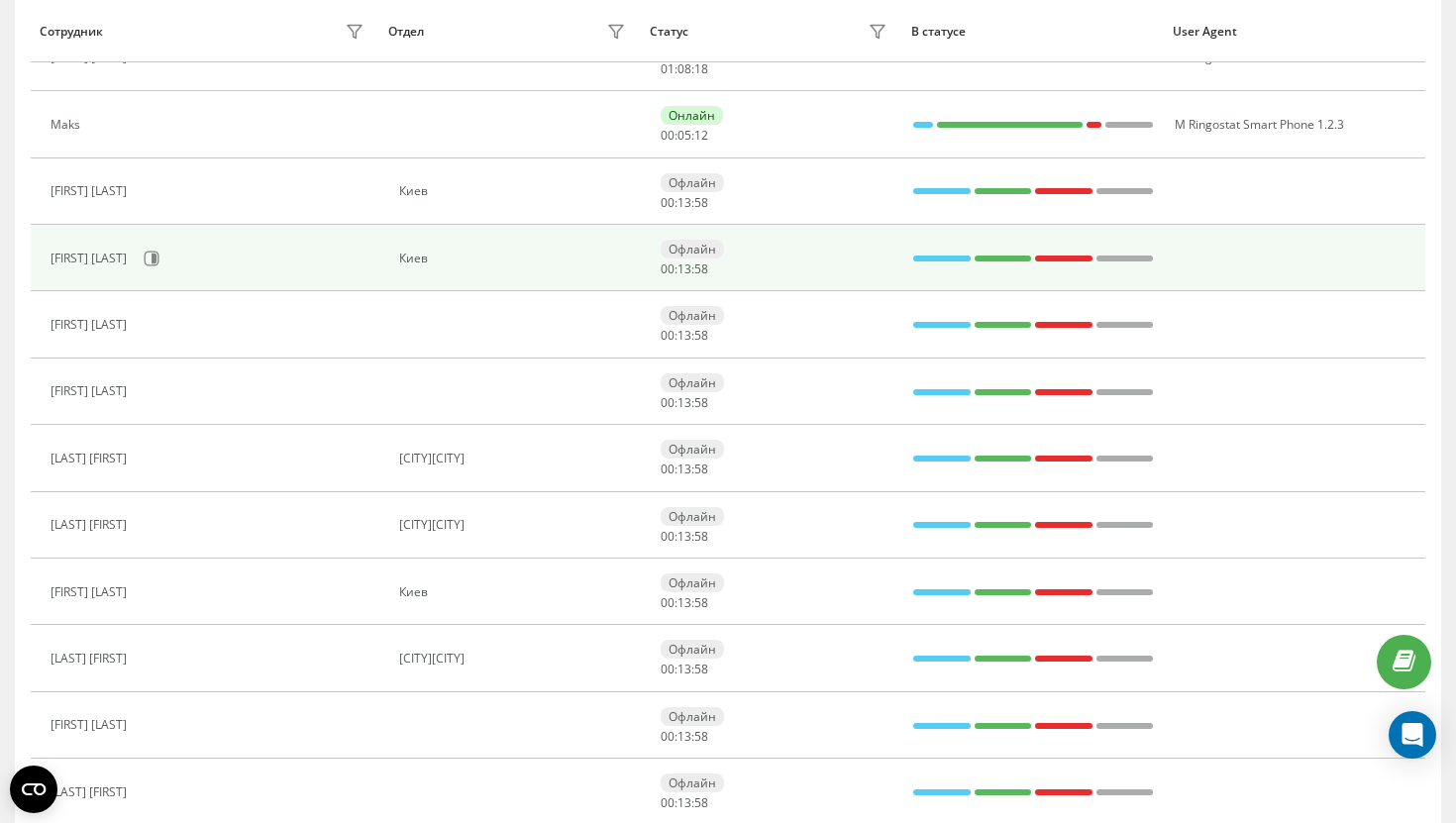 scroll, scrollTop: 0, scrollLeft: 0, axis: both 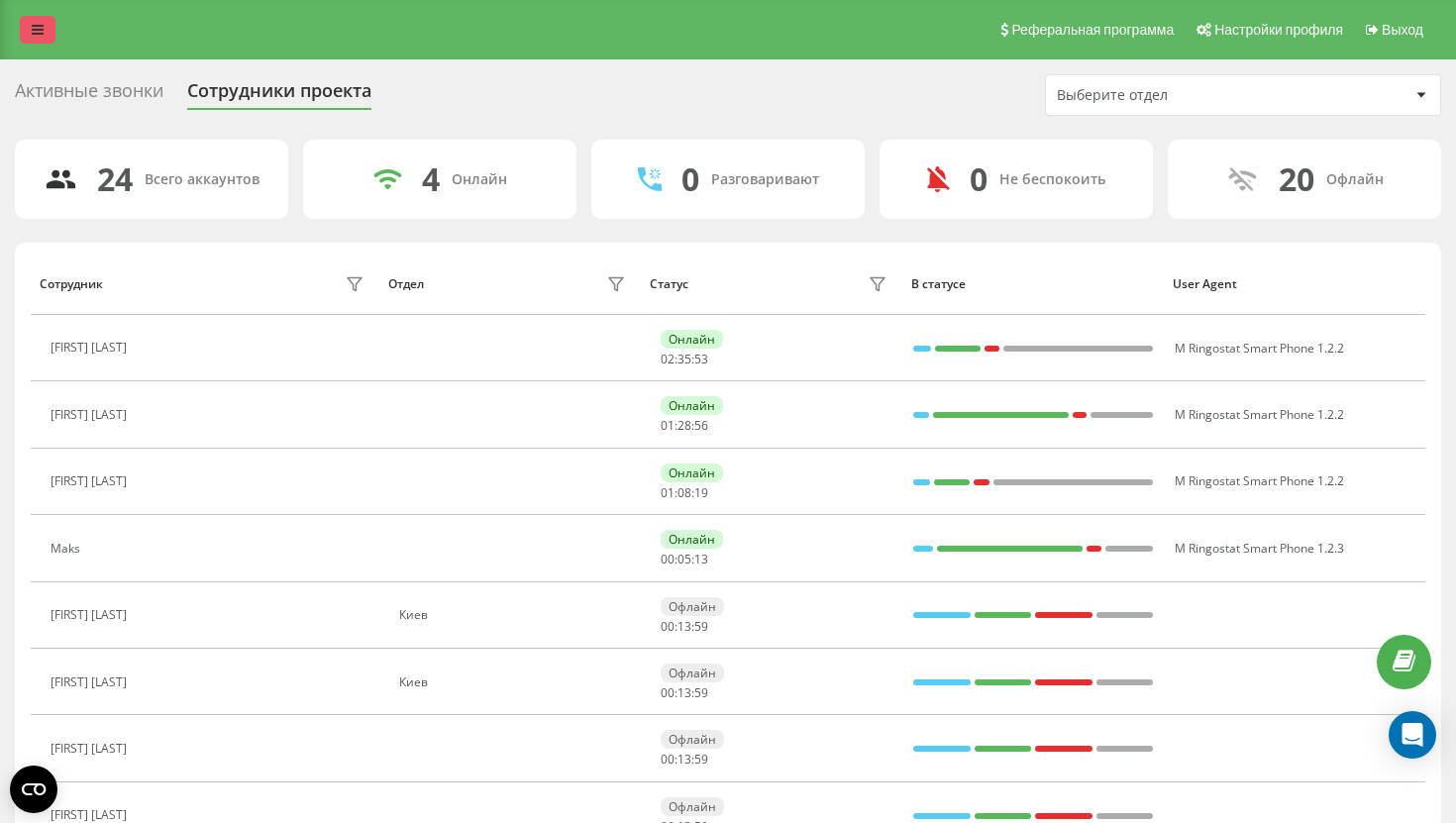 click at bounding box center [38, 30] 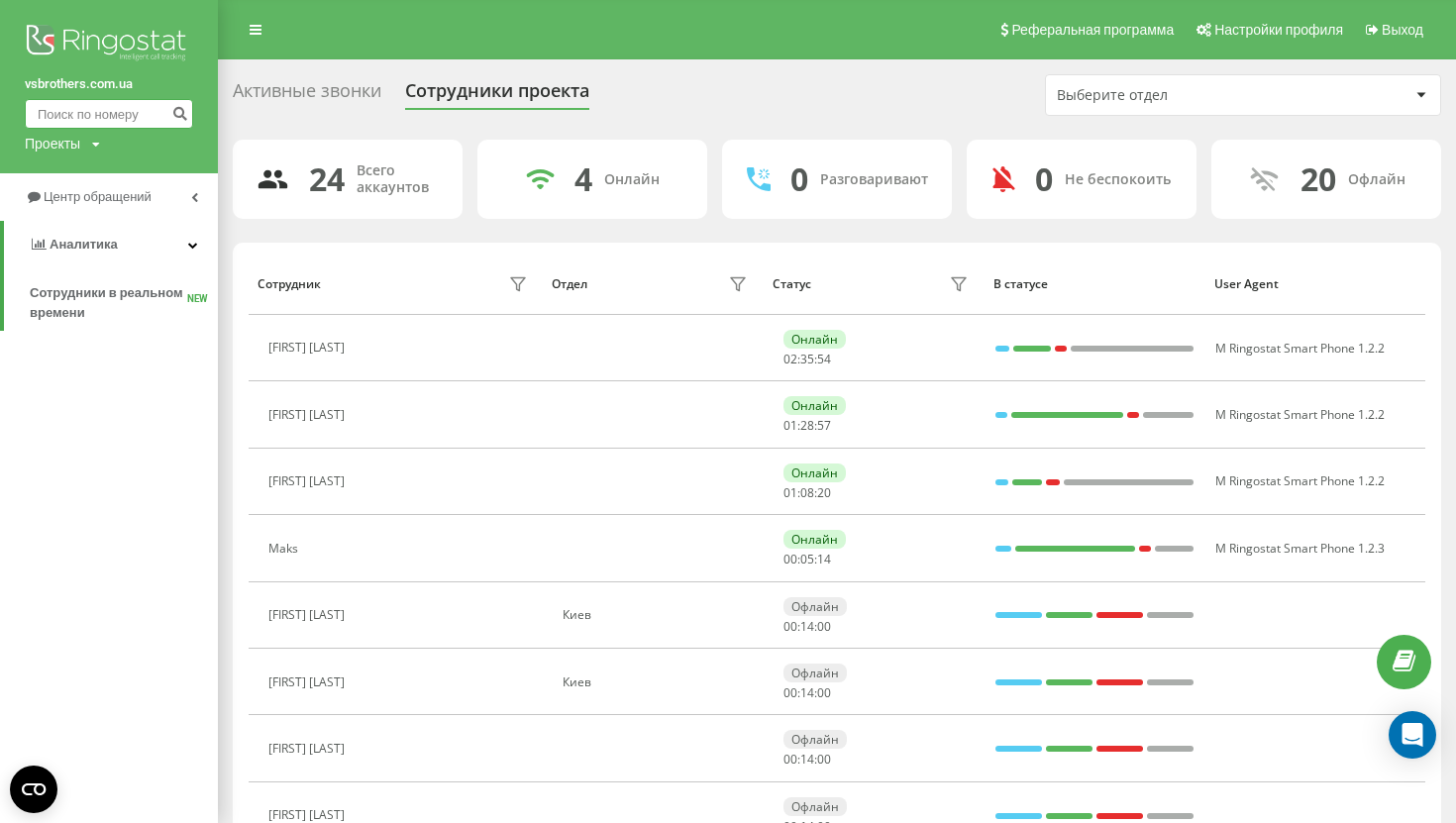 click at bounding box center [109, 114] 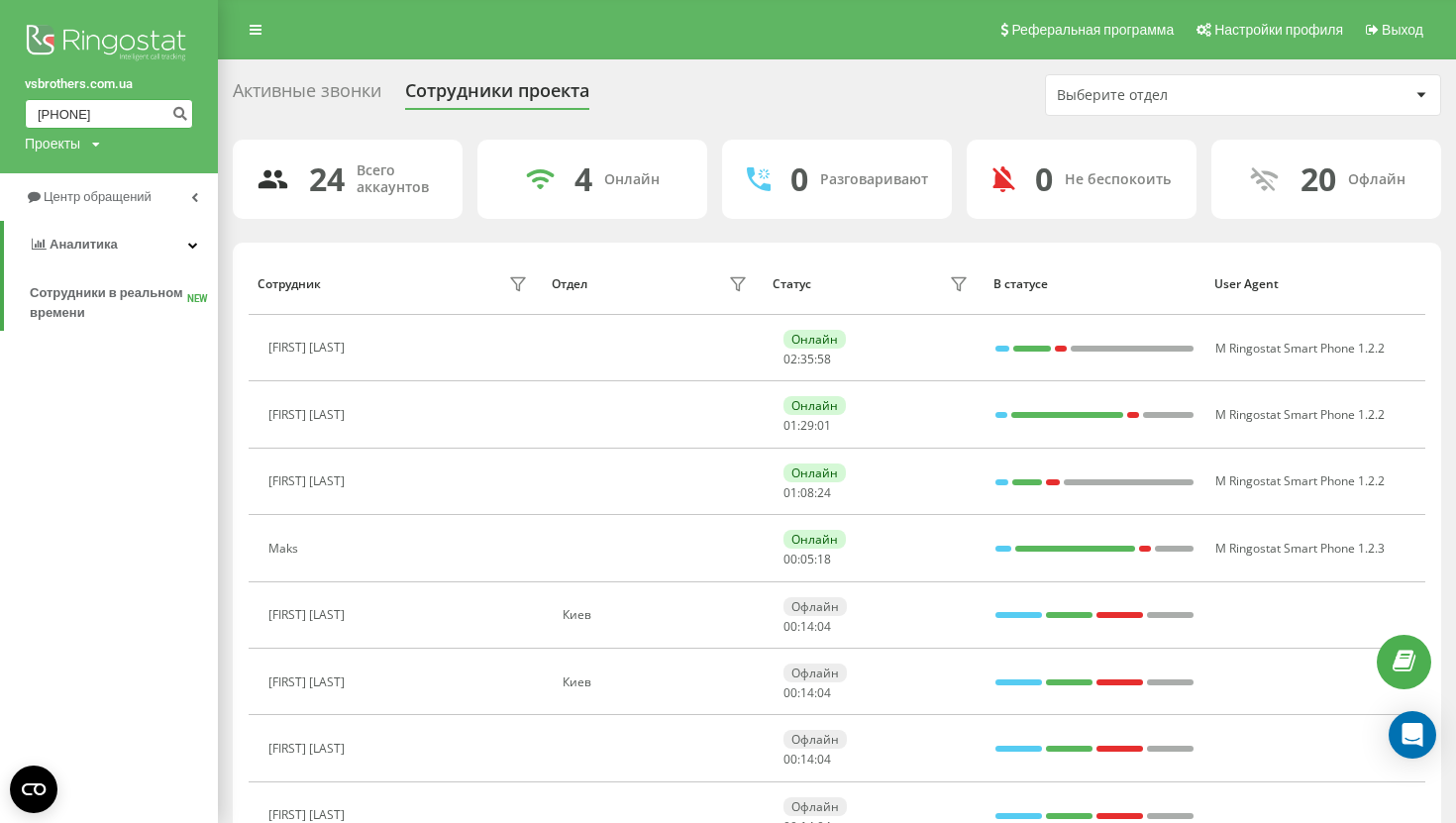 type on "603 589 419" 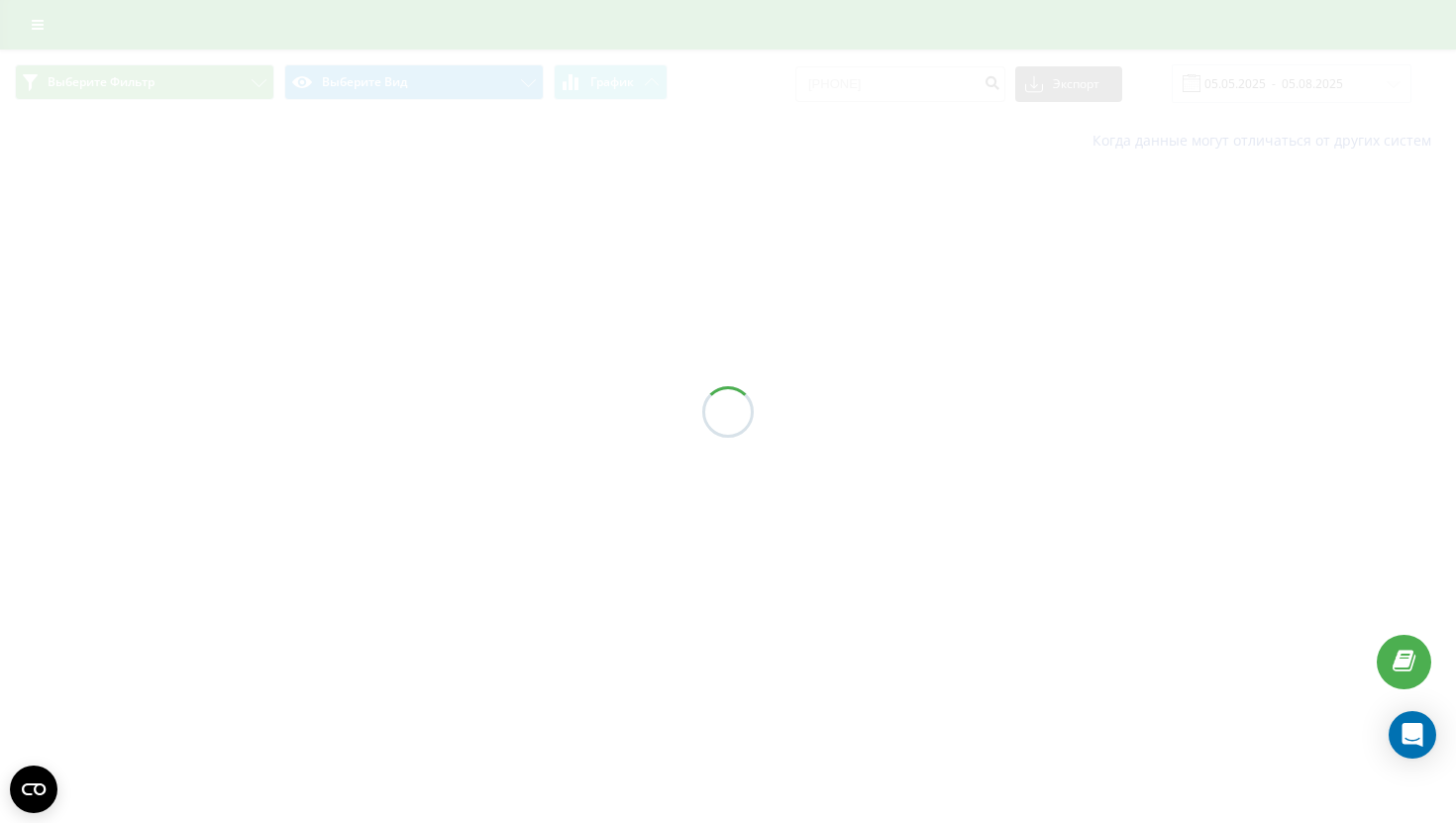 scroll, scrollTop: 0, scrollLeft: 0, axis: both 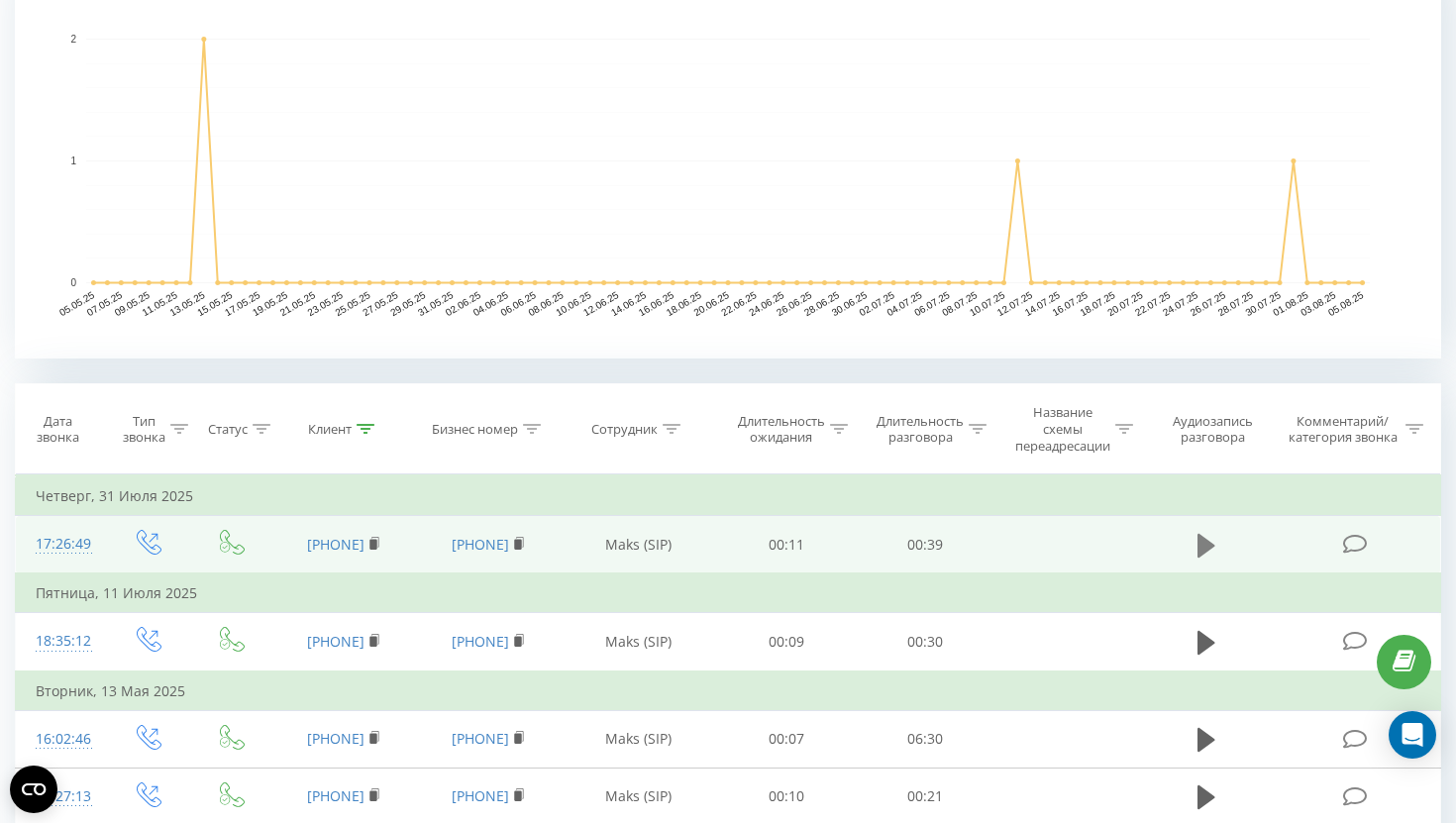 click 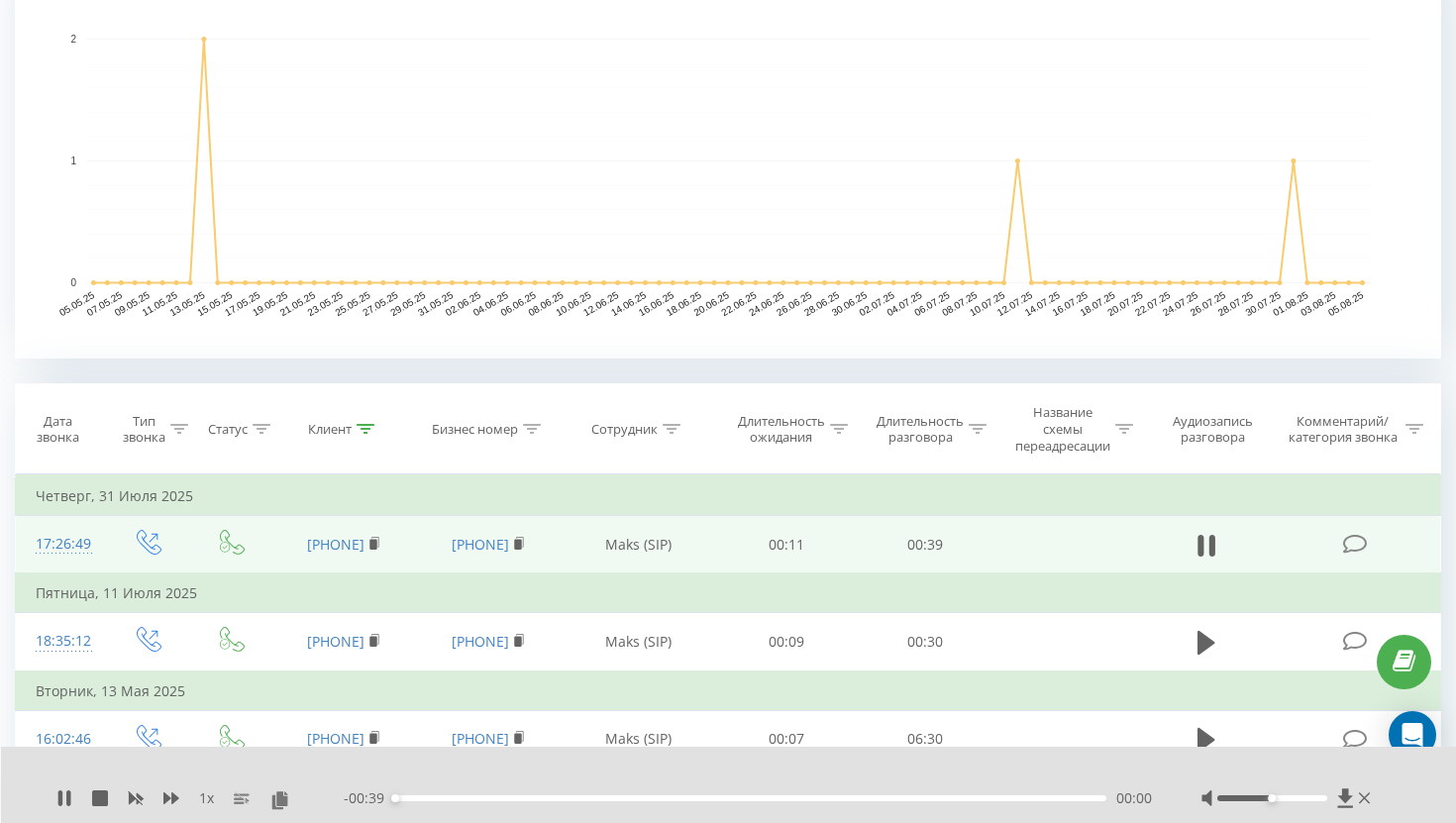 click on "00:00" at bounding box center (750, 798) 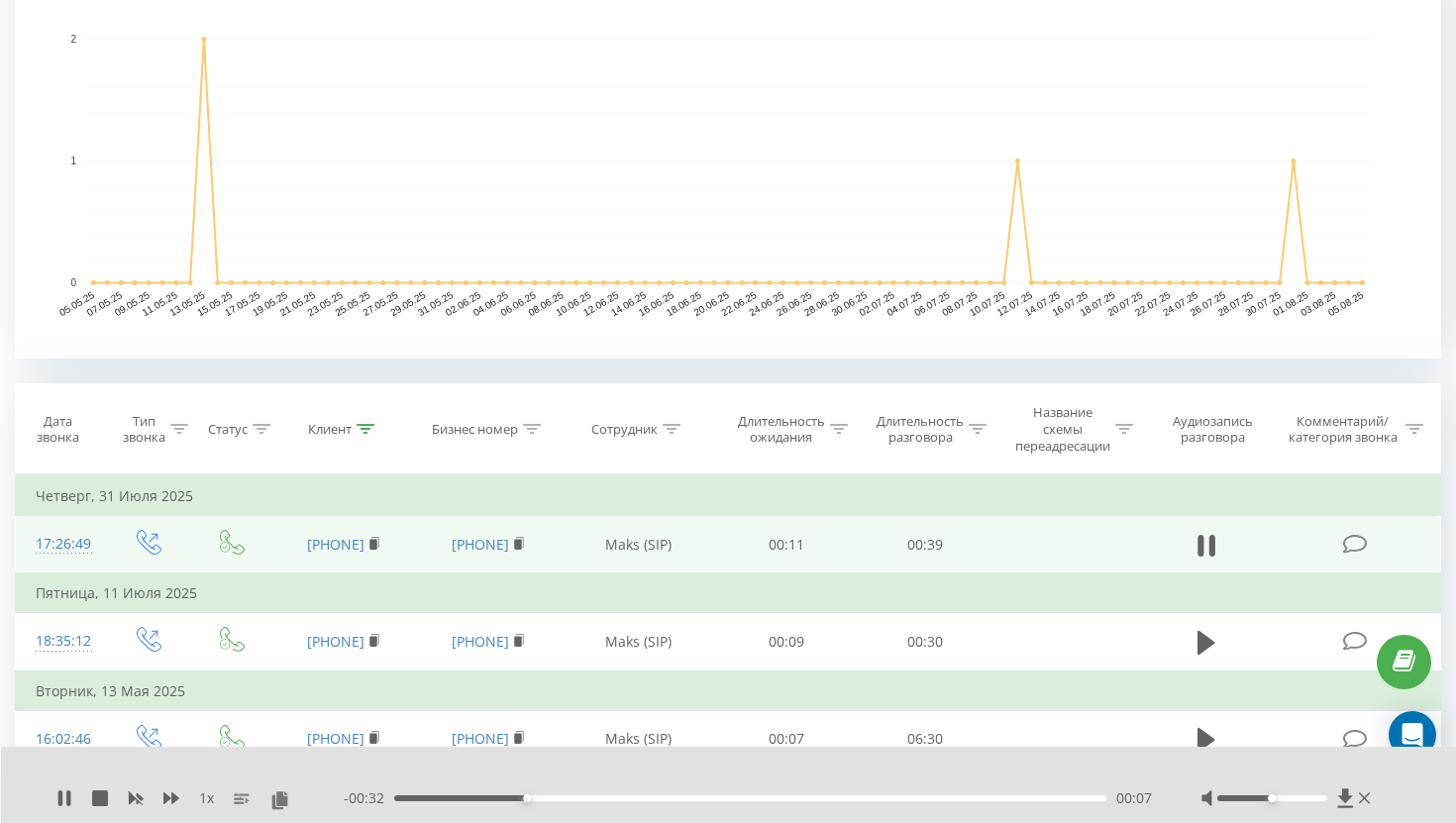 click on "00:07" at bounding box center [750, 798] 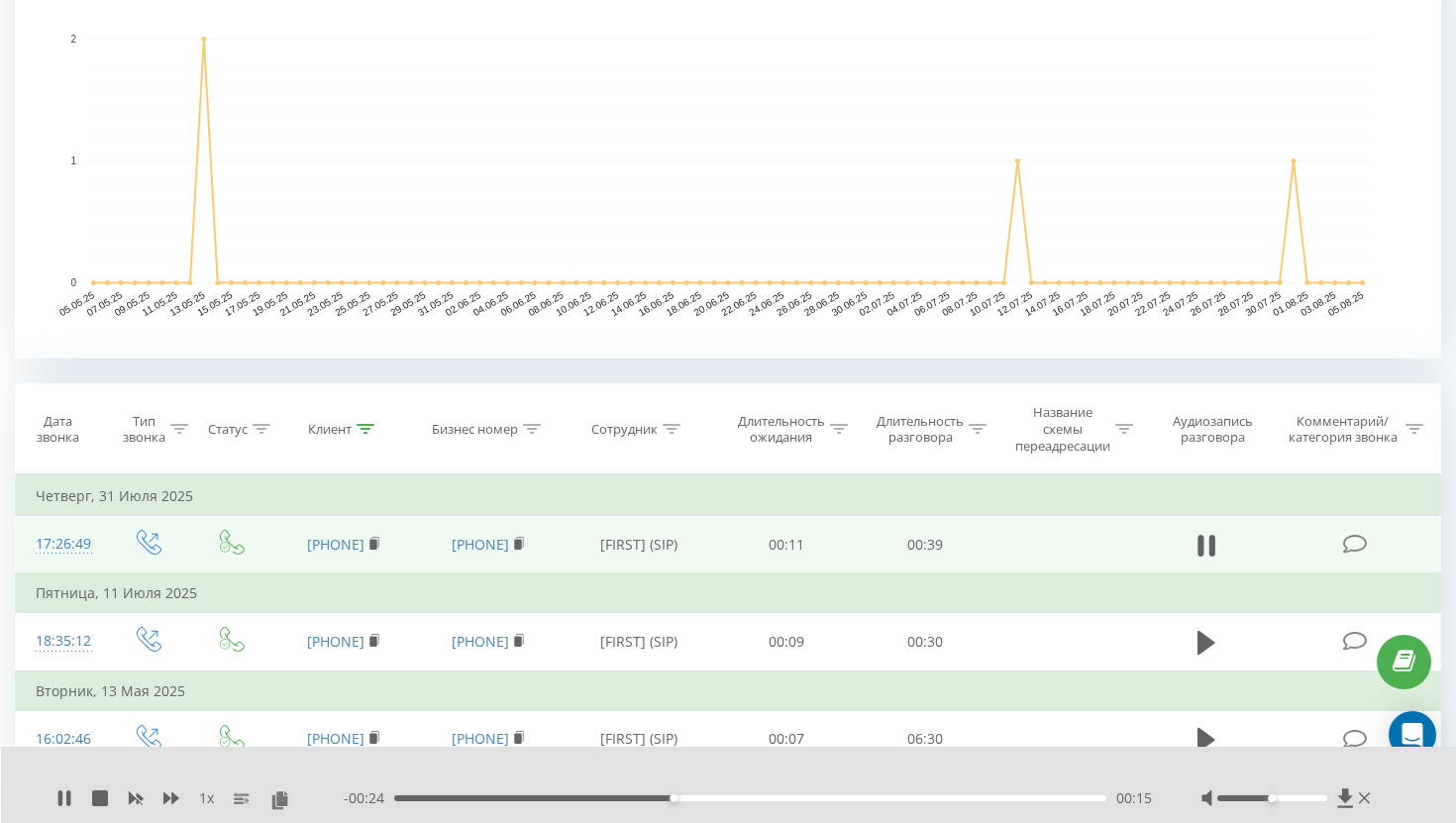 click on "- 00:24 00:15   00:15" 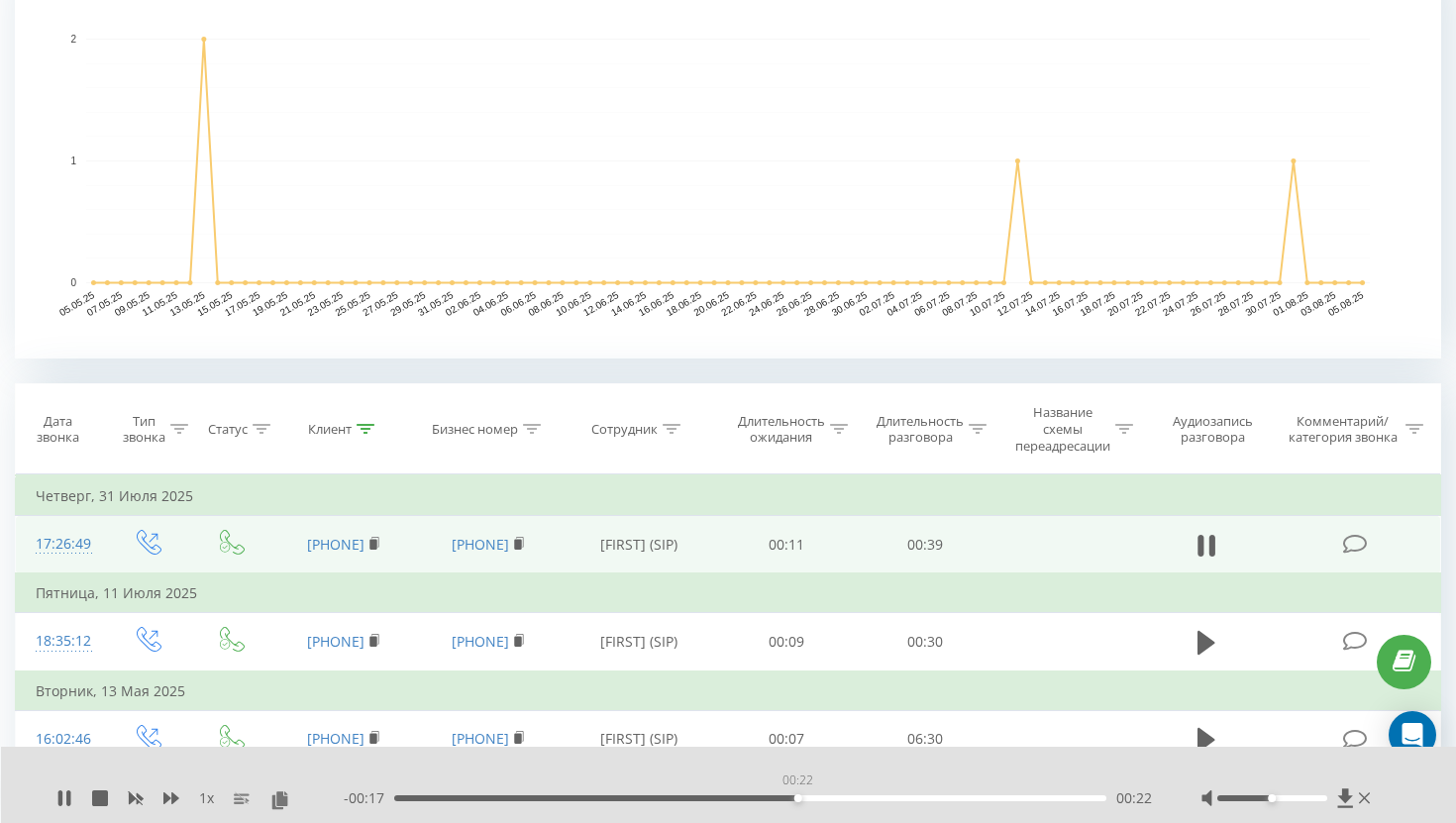 click on "00:22" 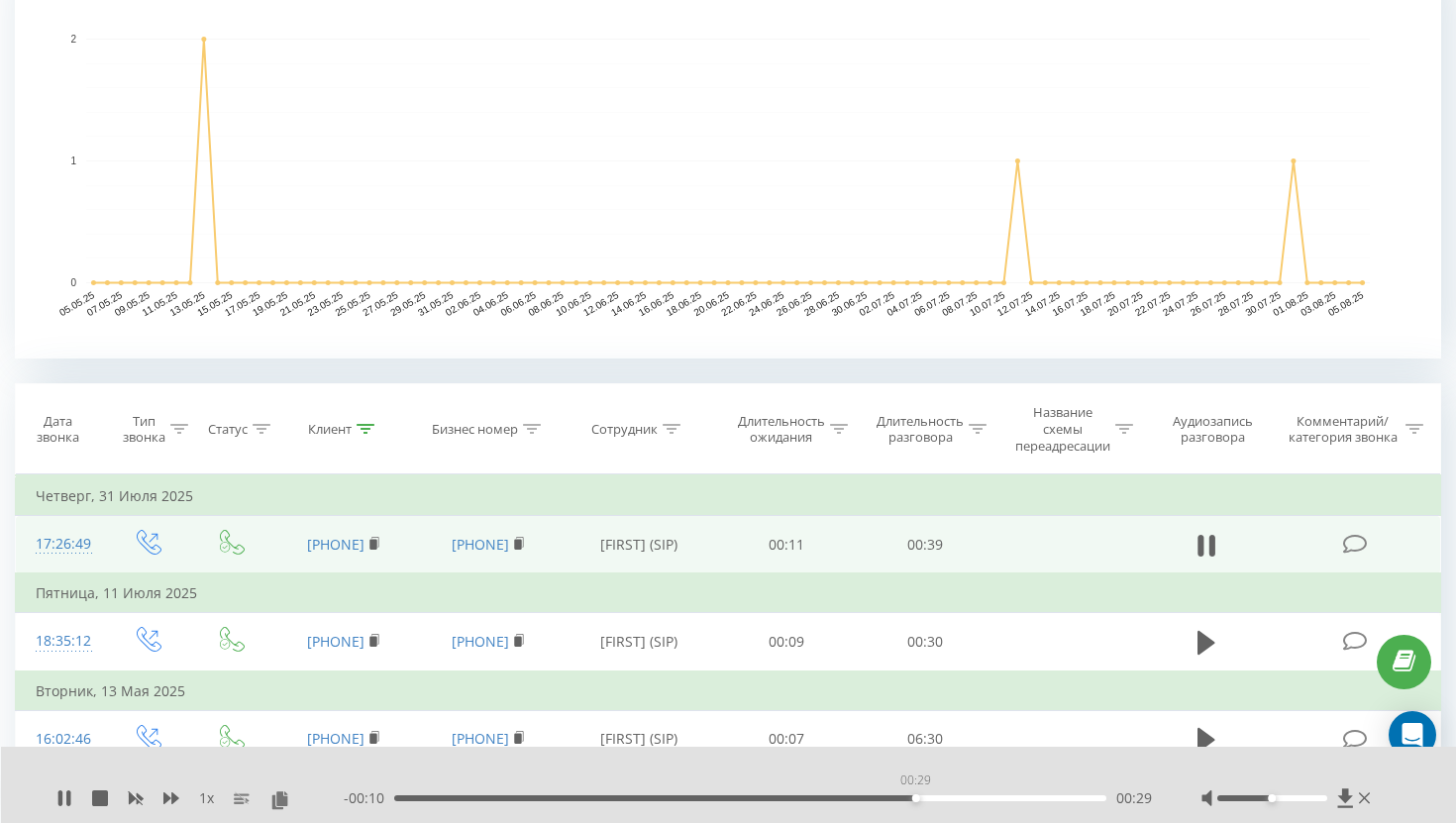 click on "00:29" 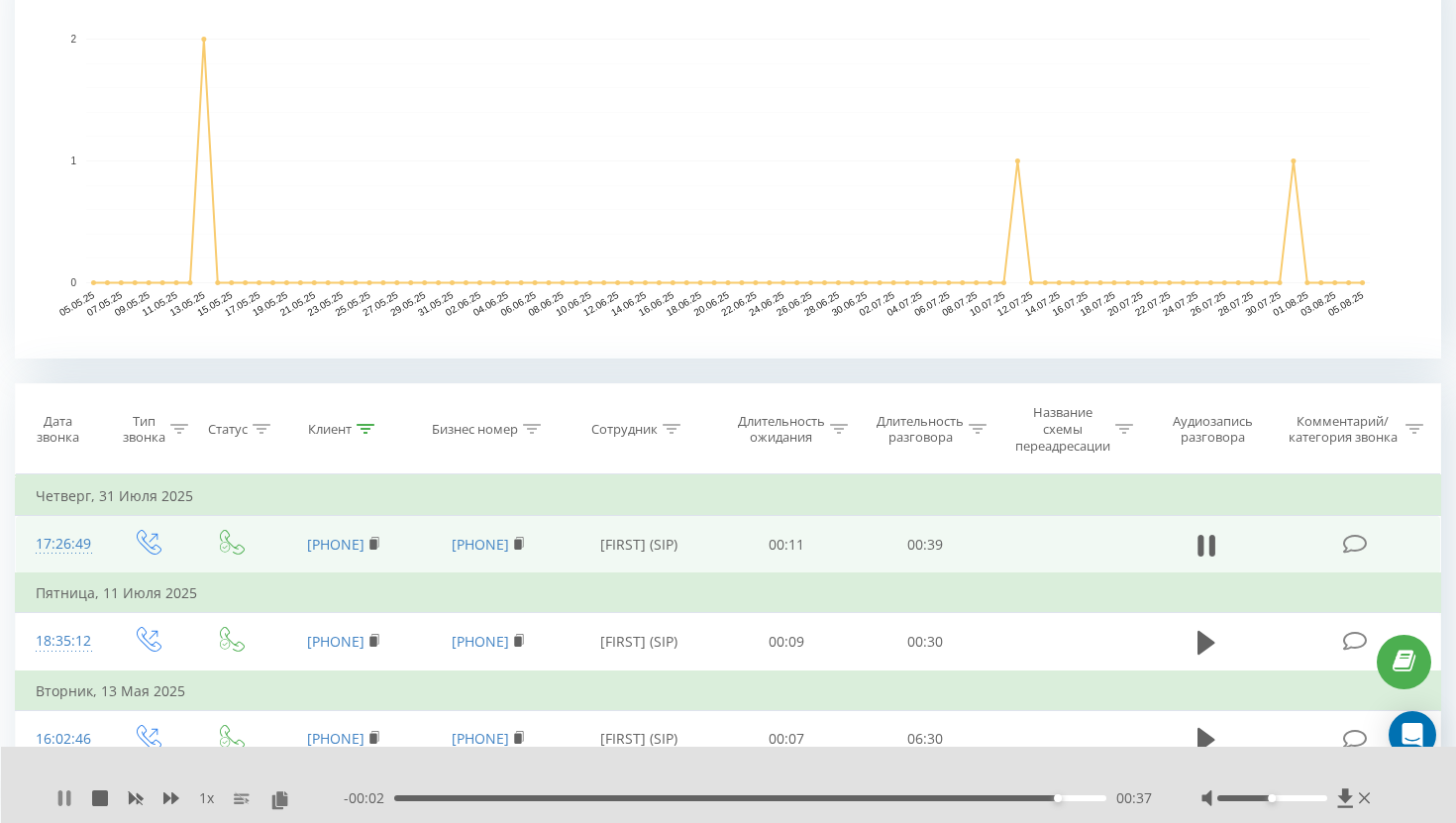 click 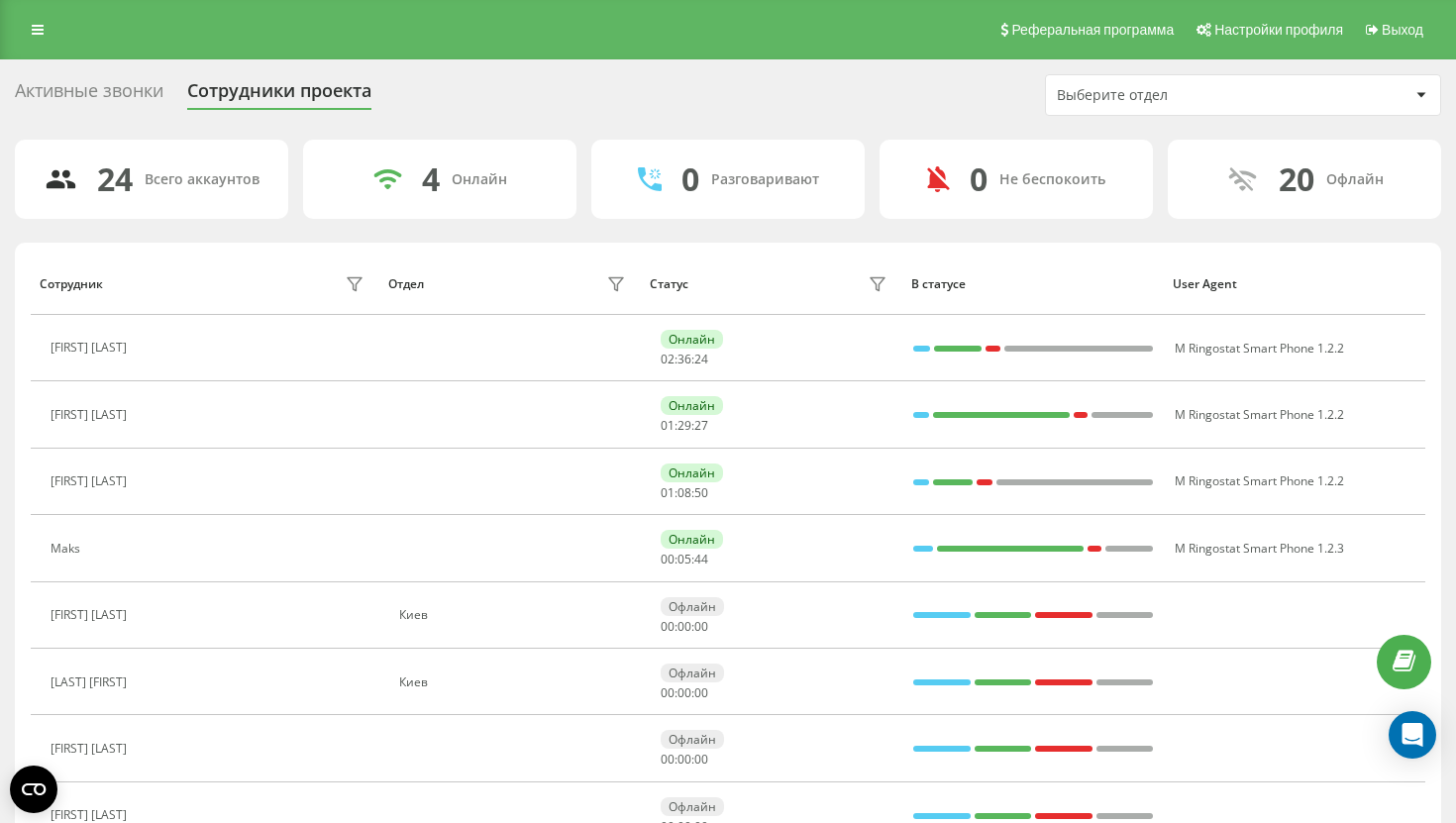 scroll, scrollTop: 0, scrollLeft: 0, axis: both 